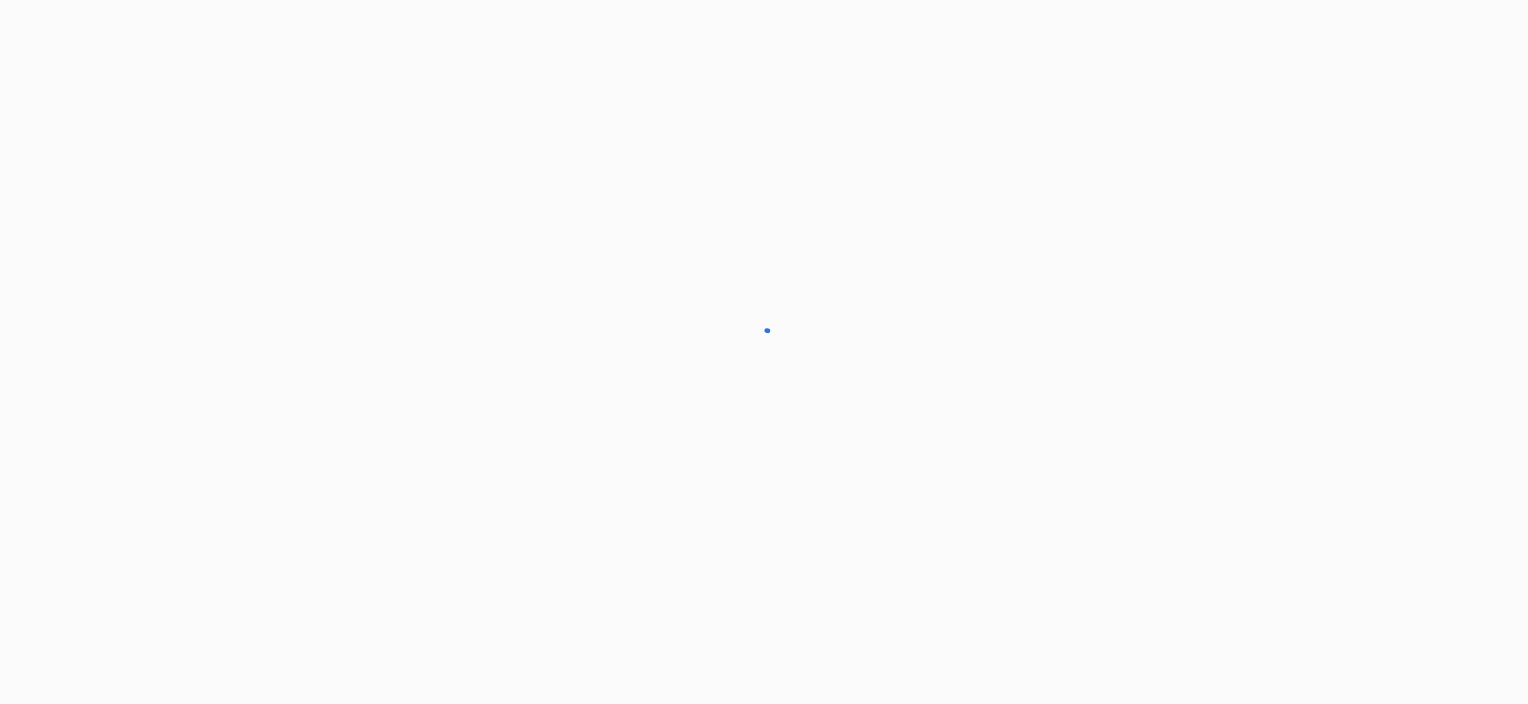 scroll, scrollTop: 0, scrollLeft: 0, axis: both 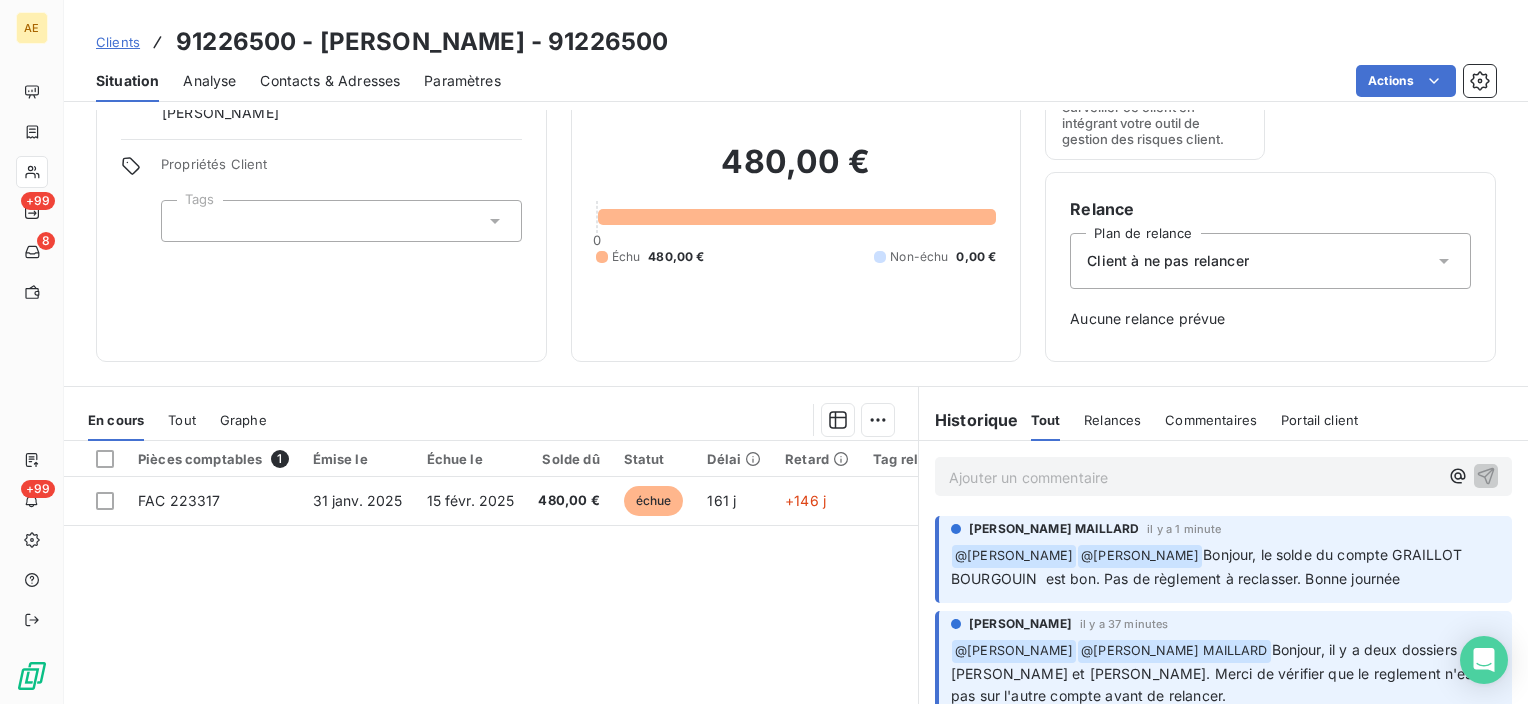 click on "Client à ne pas relancer" at bounding box center (1168, 261) 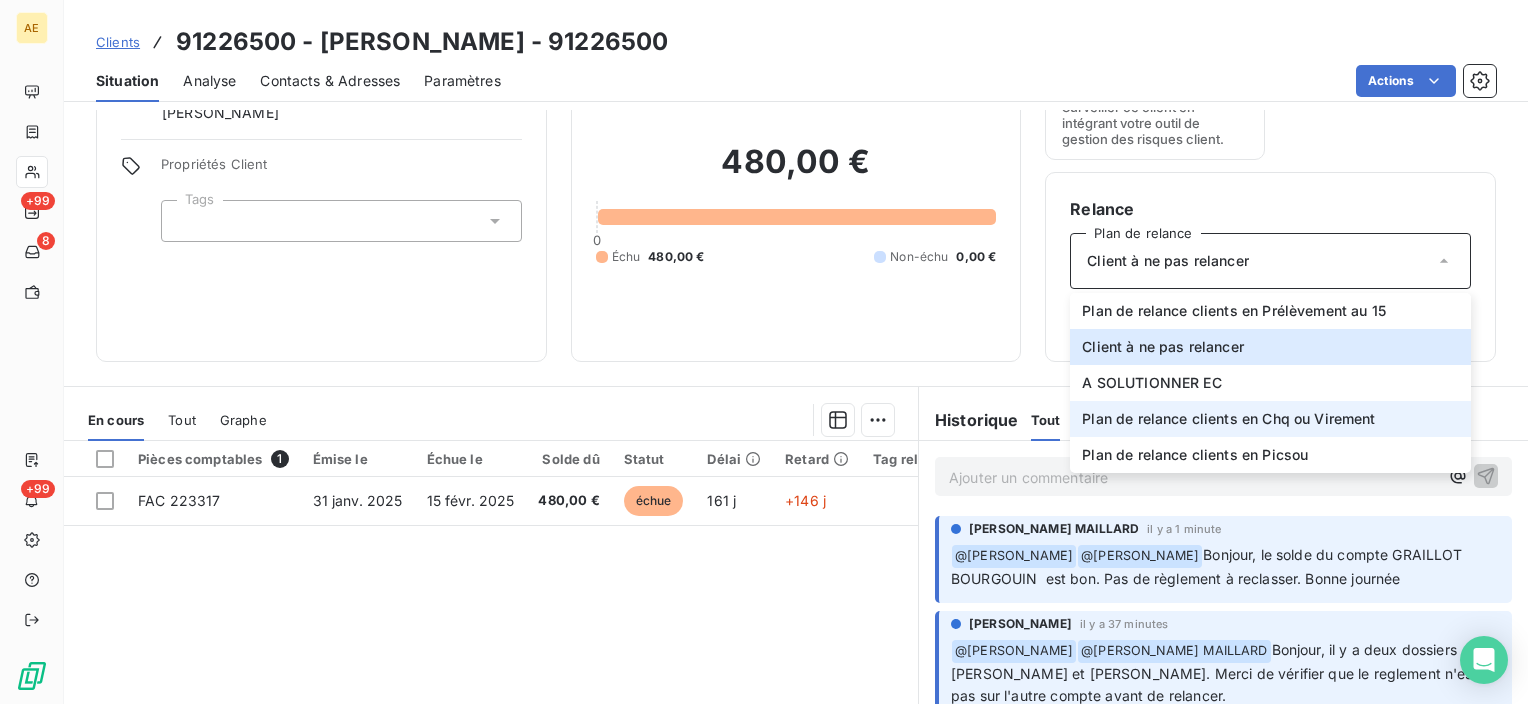 click on "Plan de relance clients en Chq ou Virement" at bounding box center (1228, 419) 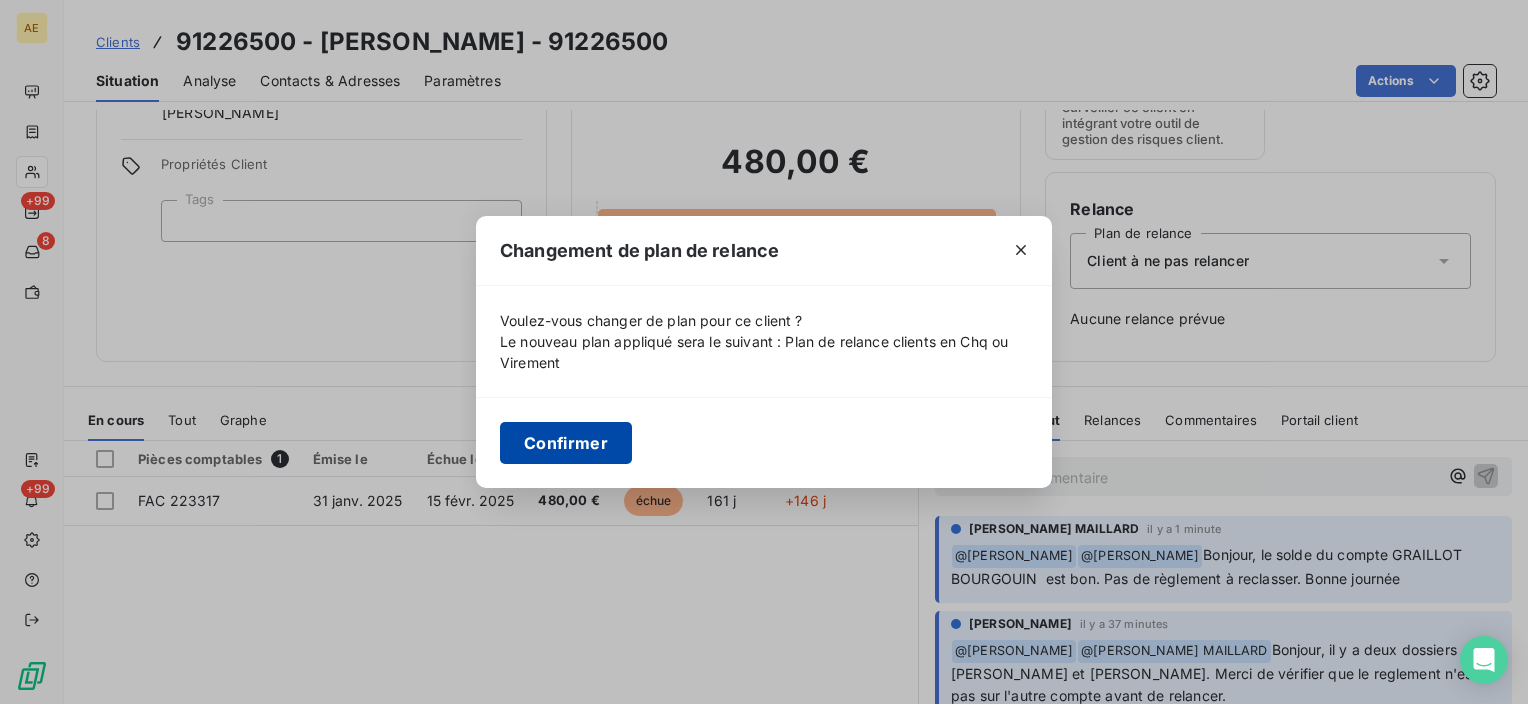 click on "Confirmer" at bounding box center (566, 443) 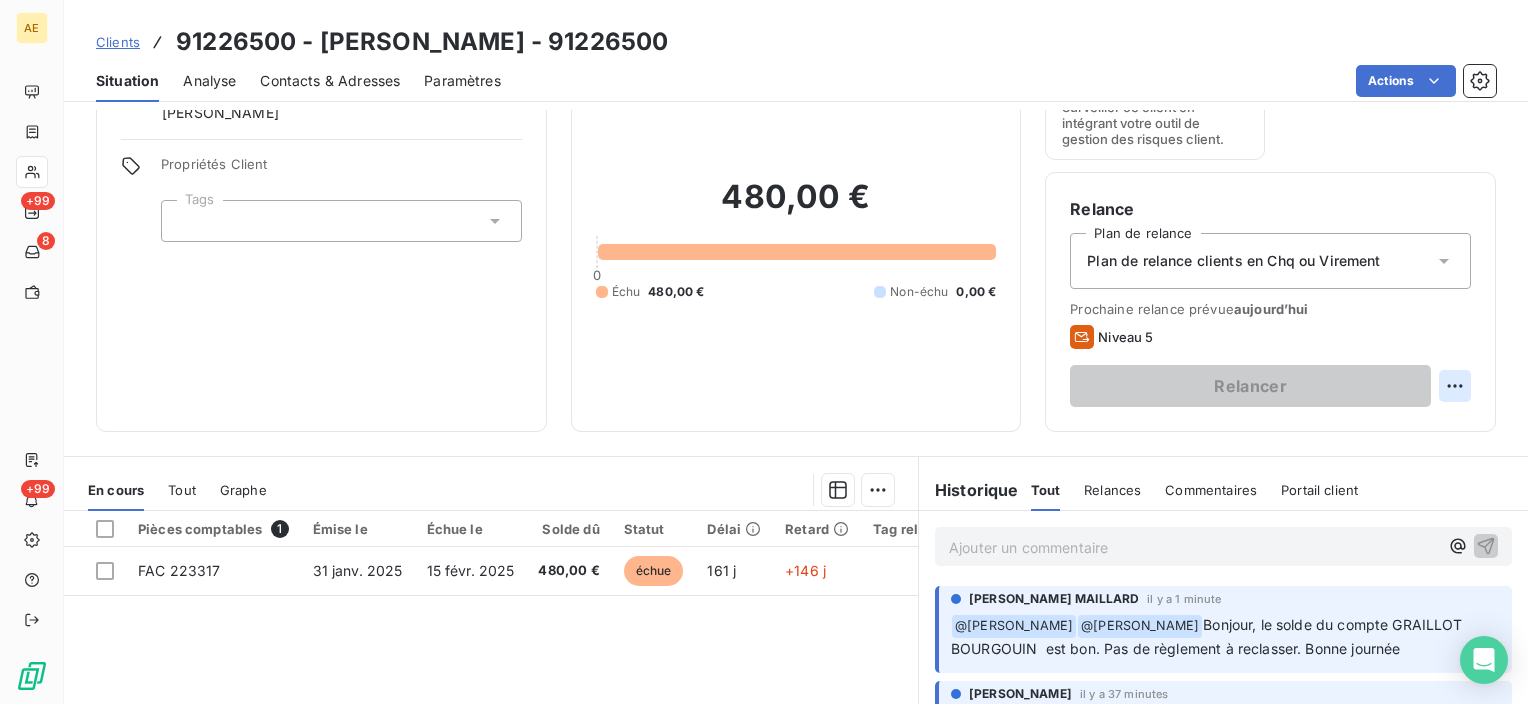 click on "AE +99 8 +99 Clients 91226500 - BOURGOUIN MATHIEU - 91226500 Situation Analyse Contacts & Adresses Paramètres Actions Informations client Gestionnaires Frédéric Gagneux Propriétés Client Tags Encours client   480,00 € 0 Échu 480,00 € Non-échu 0,00 €   Gestion du risque Surveiller ce client en intégrant votre outil de gestion des risques client. Relance Plan de relance Plan de relance clients en Chq ou Virement Prochaine relance prévue  aujourd’hui Niveau 5 Relancer En cours Tout Graphe Pièces comptables 1 Émise le Échue le Solde dû Statut Délai   Retard   Tag relance   FAC 223317 31 janv. 2025 15 févr. 2025 480,00 € échue 161 j +146 j Lignes par page 25 Précédent 1 Suivant Historique Tout Relances Commentaires Portail client Tout Relances Commentaires Portail client Ajouter un commentaire ﻿ Charlène LEVRON MAILLARD il y a 1 minute ﻿ @ Frédéric Gagneux ﻿ @ STEPHANIE PIOU Frédéric Gagneux il y a 37 minutes ﻿ @ STEPHANIE PIOU ﻿ @ STEPHANIE PIOU ﻿" at bounding box center [764, 352] 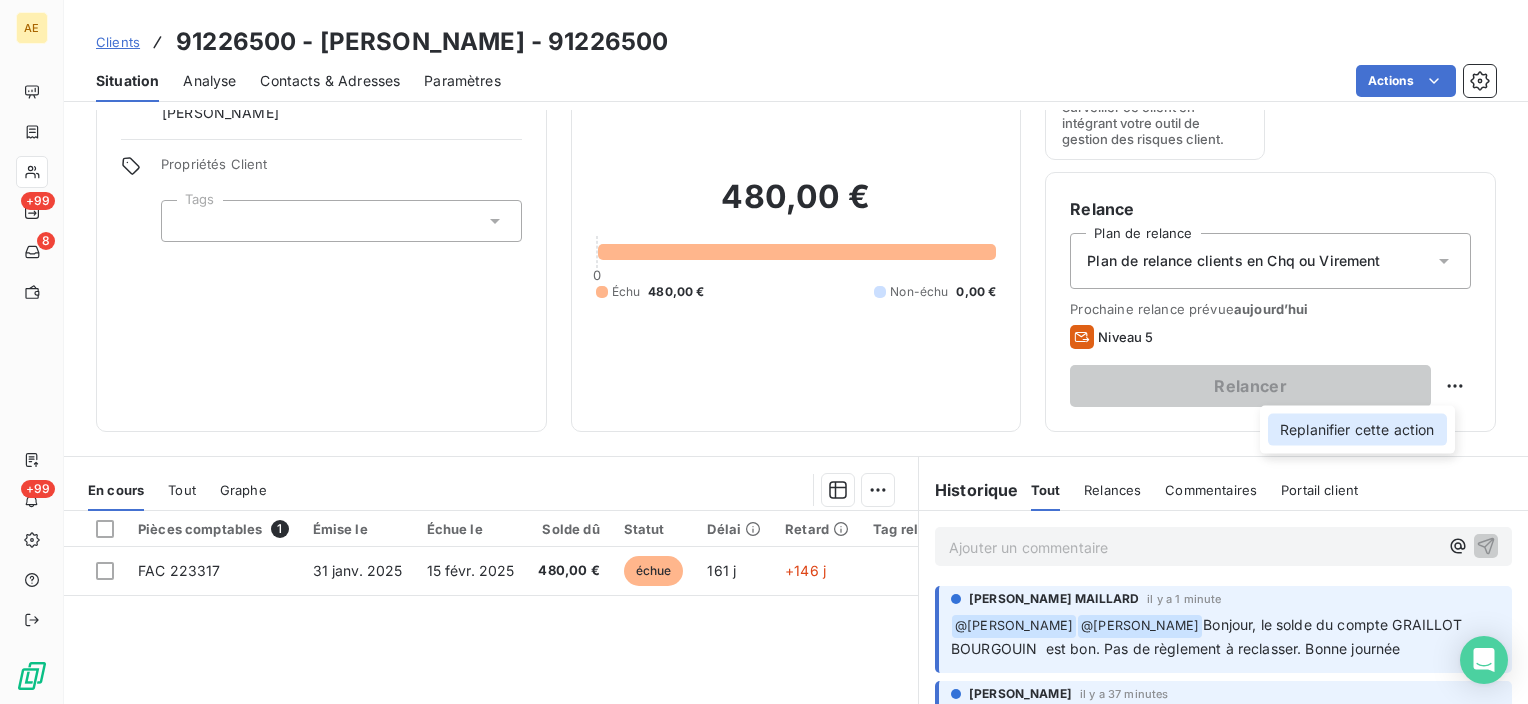 click on "Replanifier cette action" at bounding box center (1357, 430) 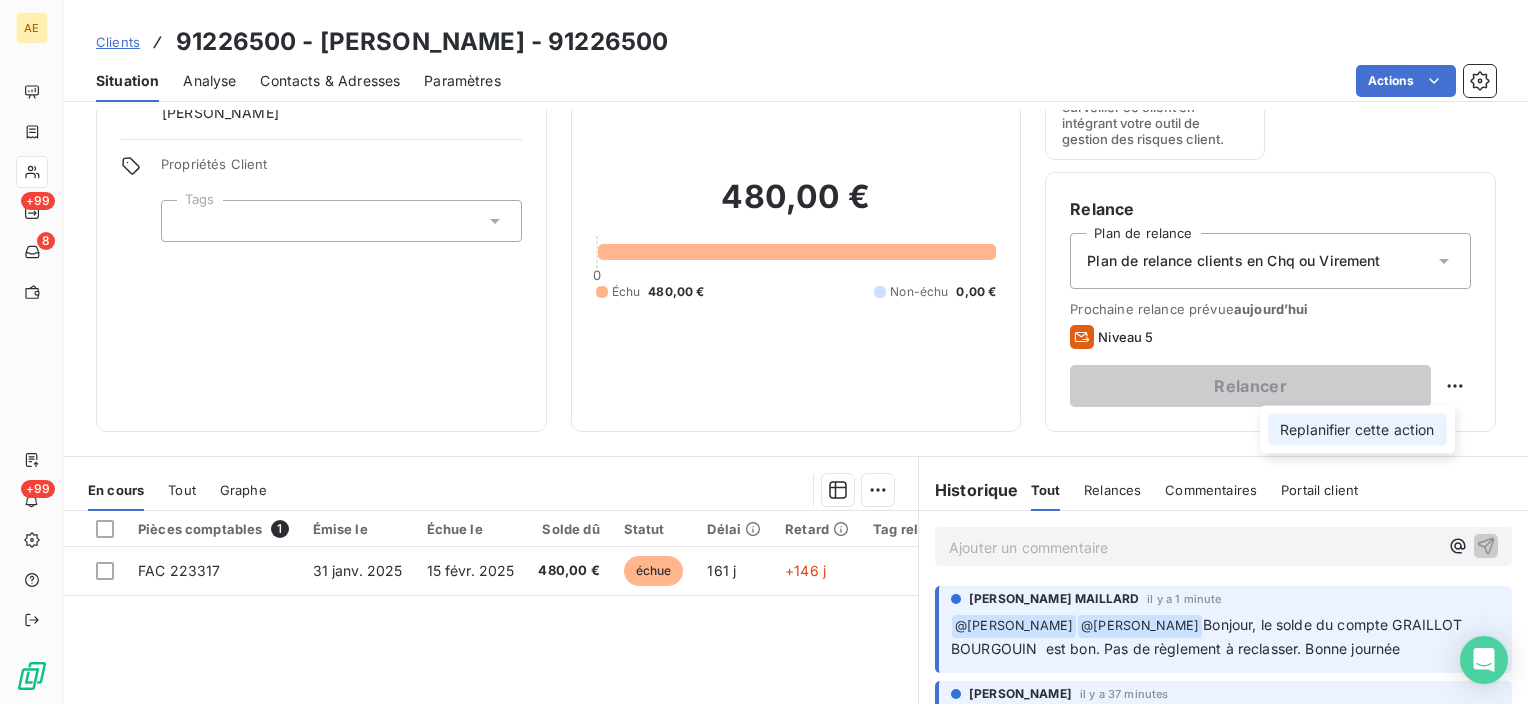 select on "6" 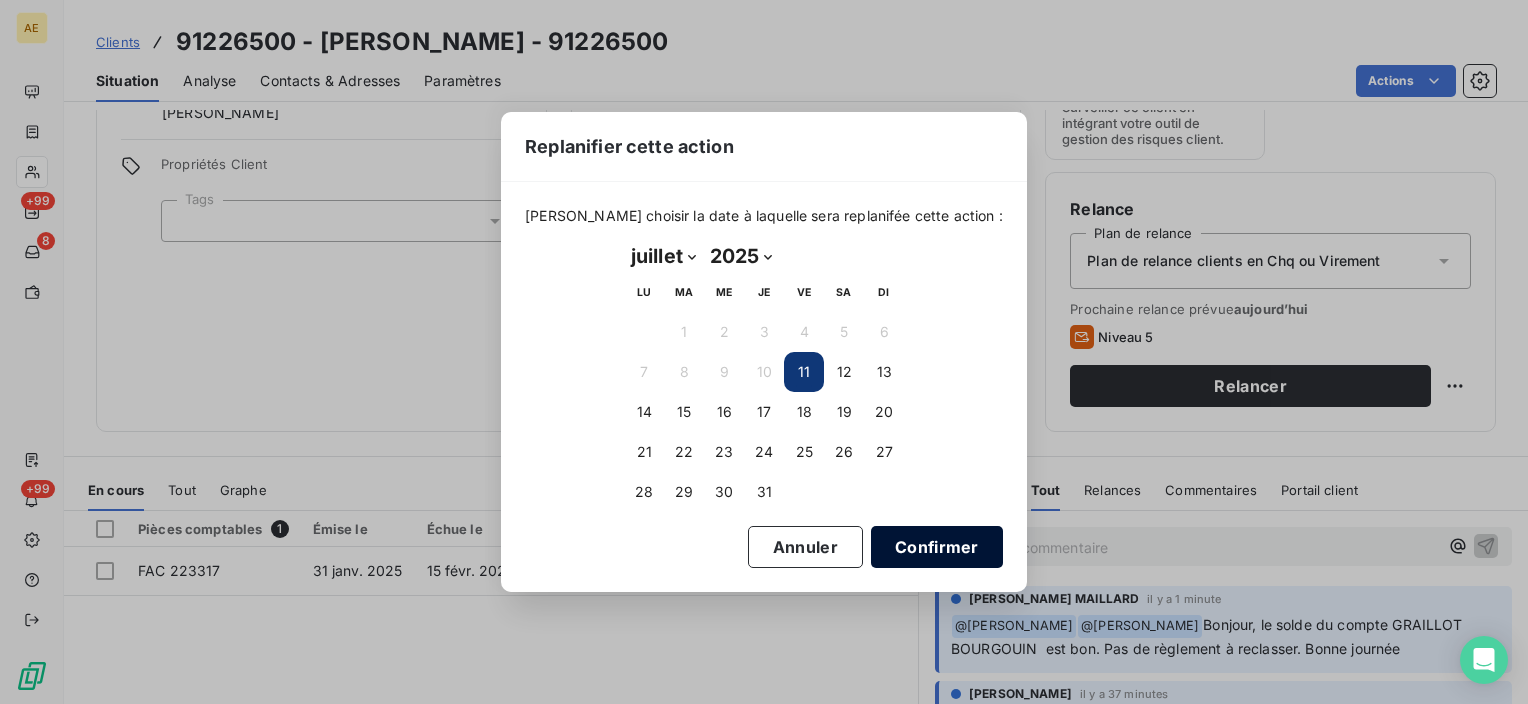 click on "Confirmer" at bounding box center (937, 547) 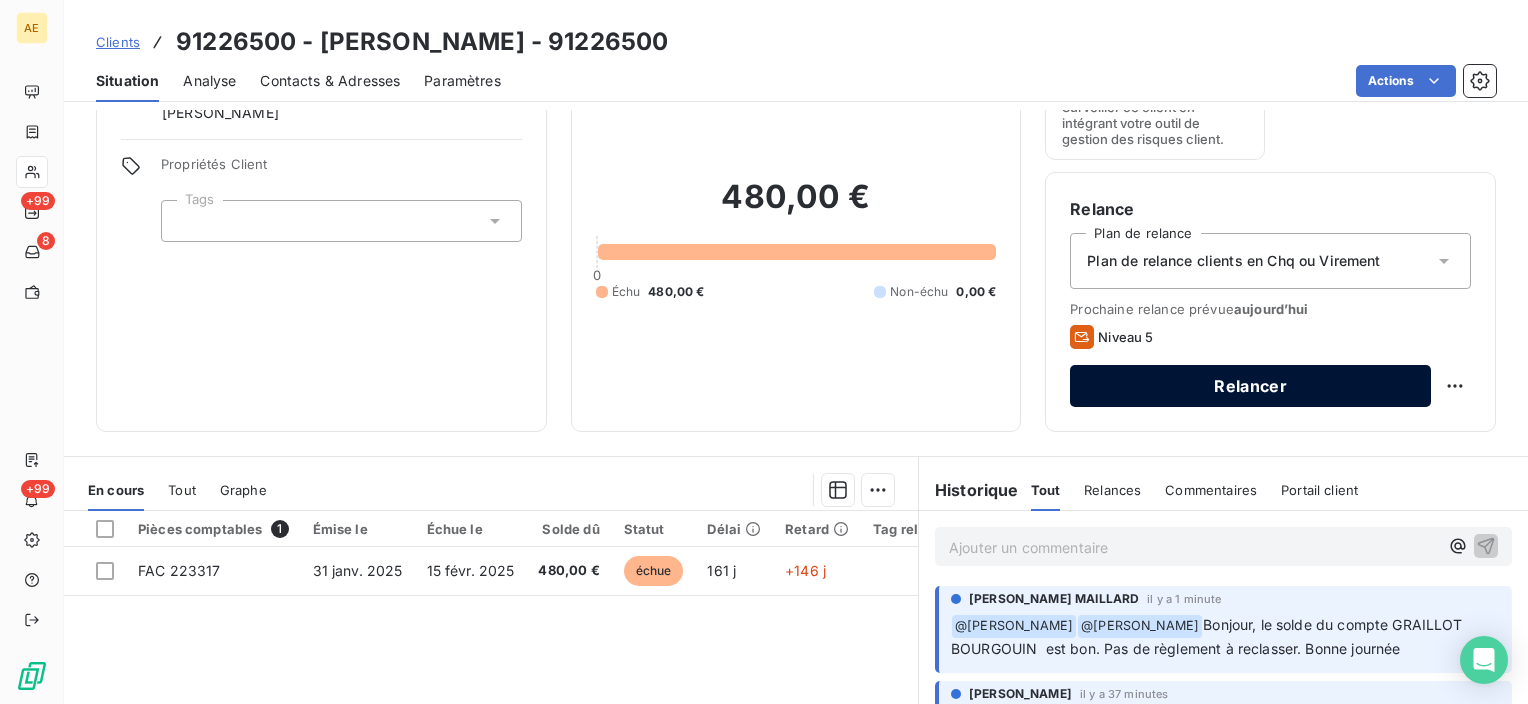 click on "Relancer" at bounding box center [1250, 386] 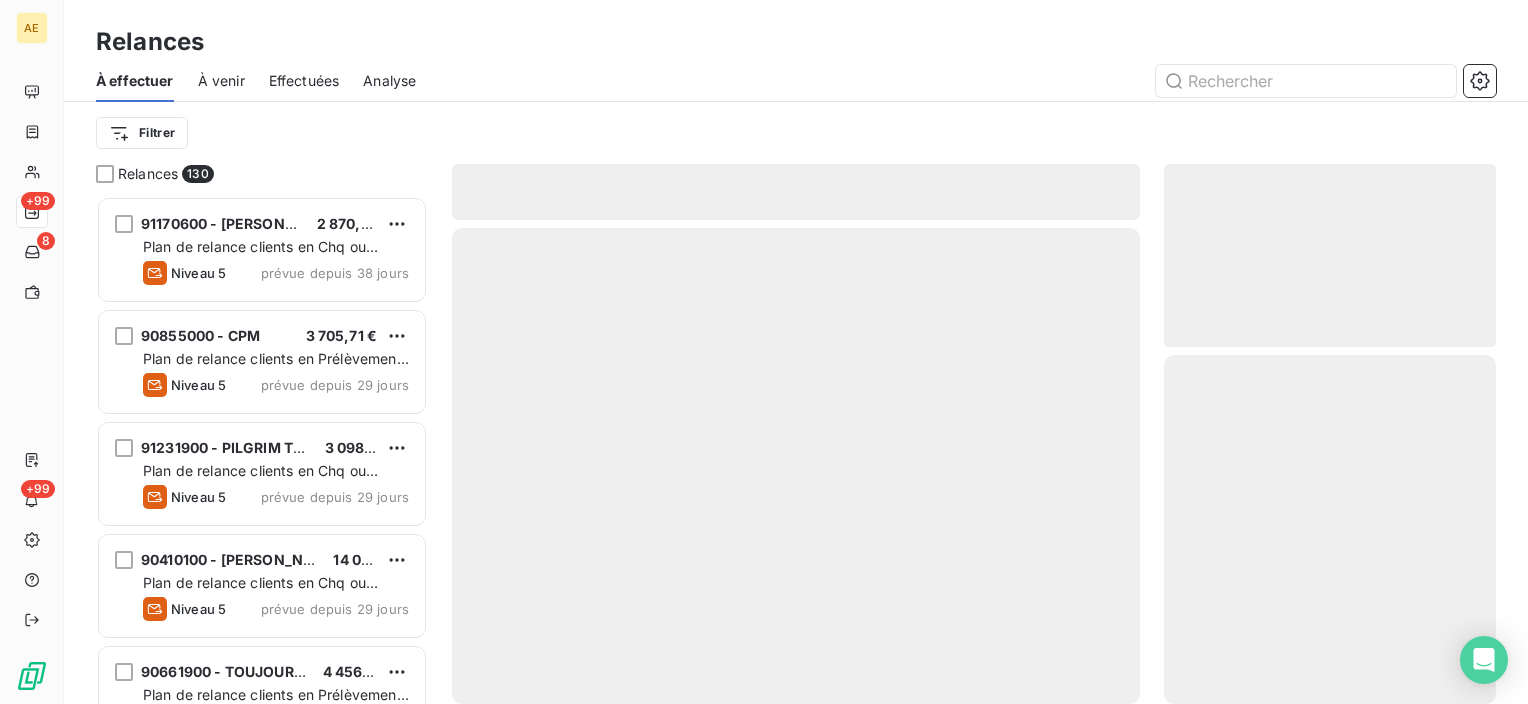 scroll, scrollTop: 16, scrollLeft: 16, axis: both 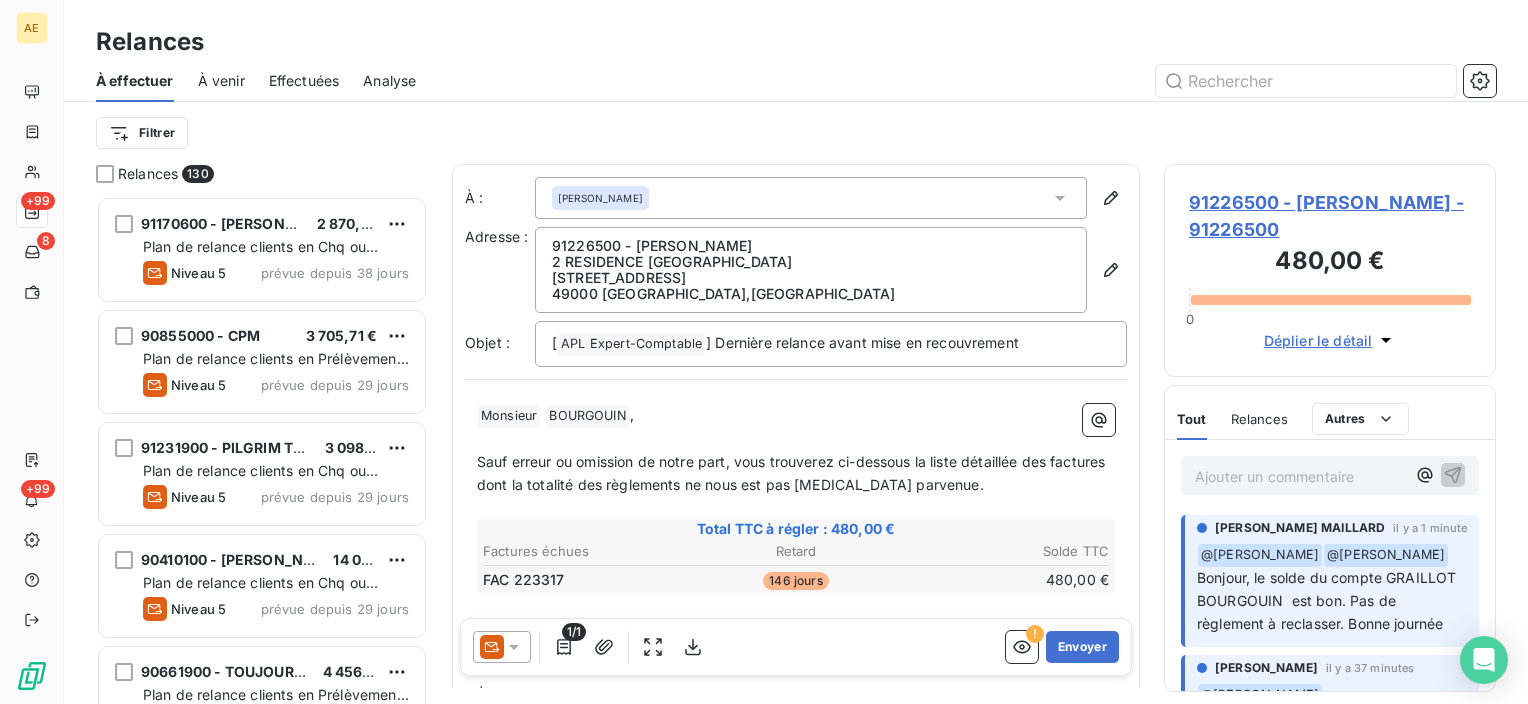 click at bounding box center (502, 647) 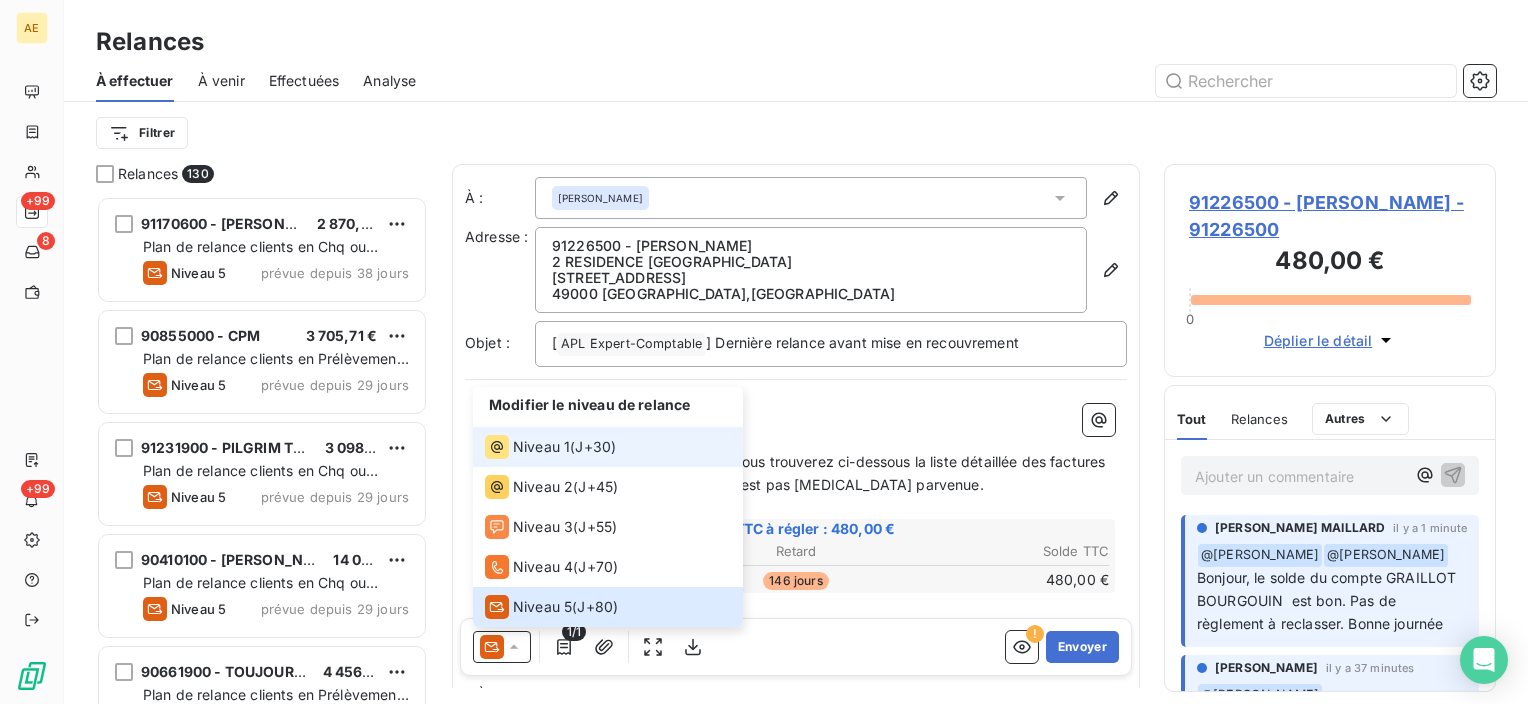 click on "Niveau 1  ( J+30 )" at bounding box center (608, 447) 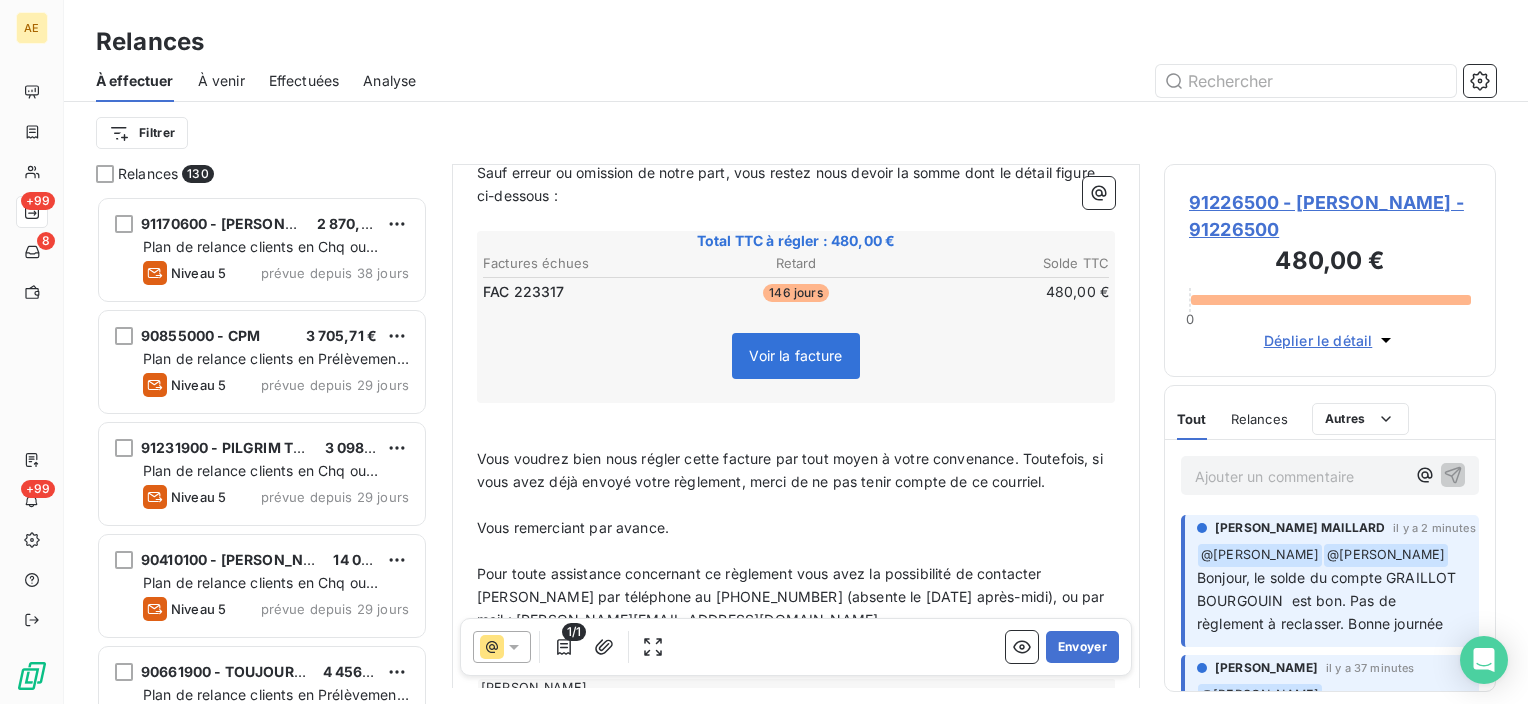scroll, scrollTop: 436, scrollLeft: 0, axis: vertical 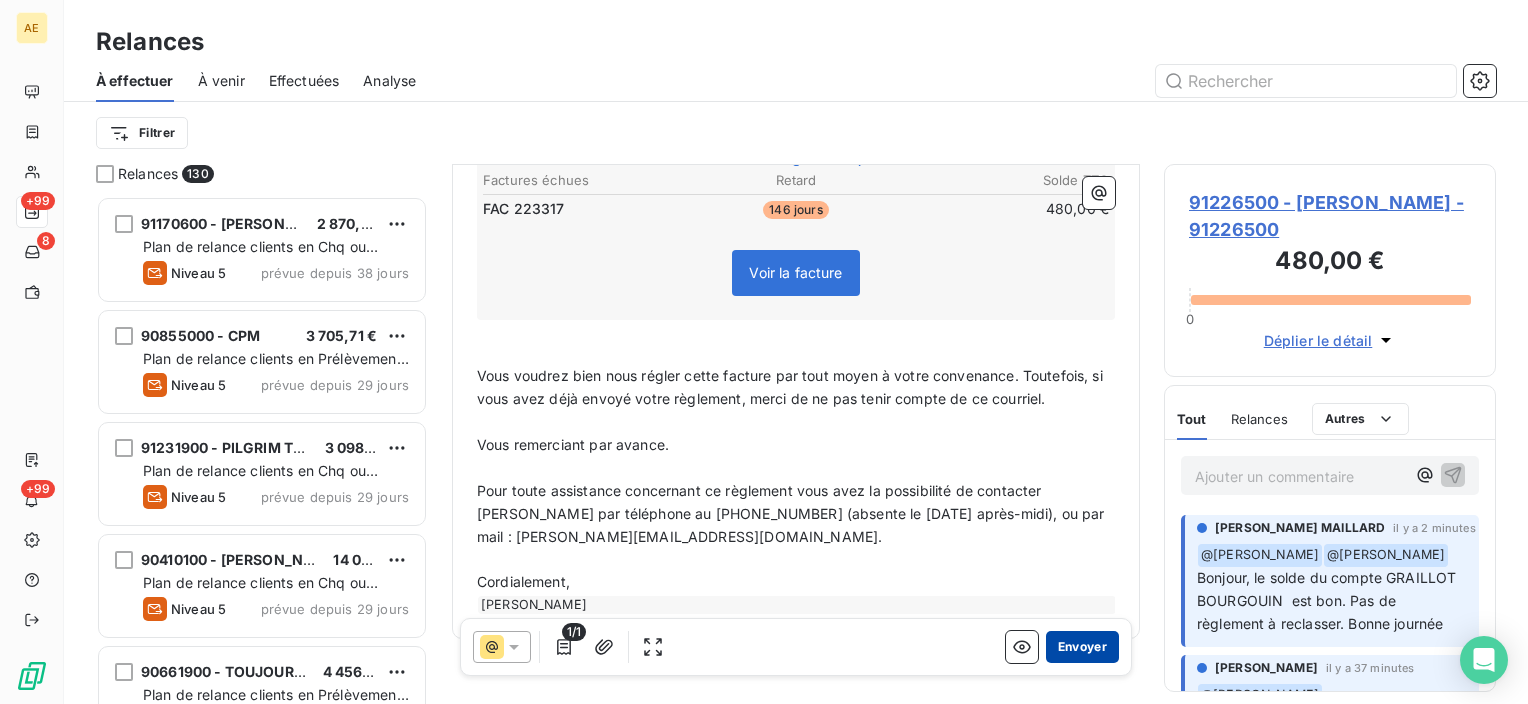 click on "Envoyer" at bounding box center [1082, 647] 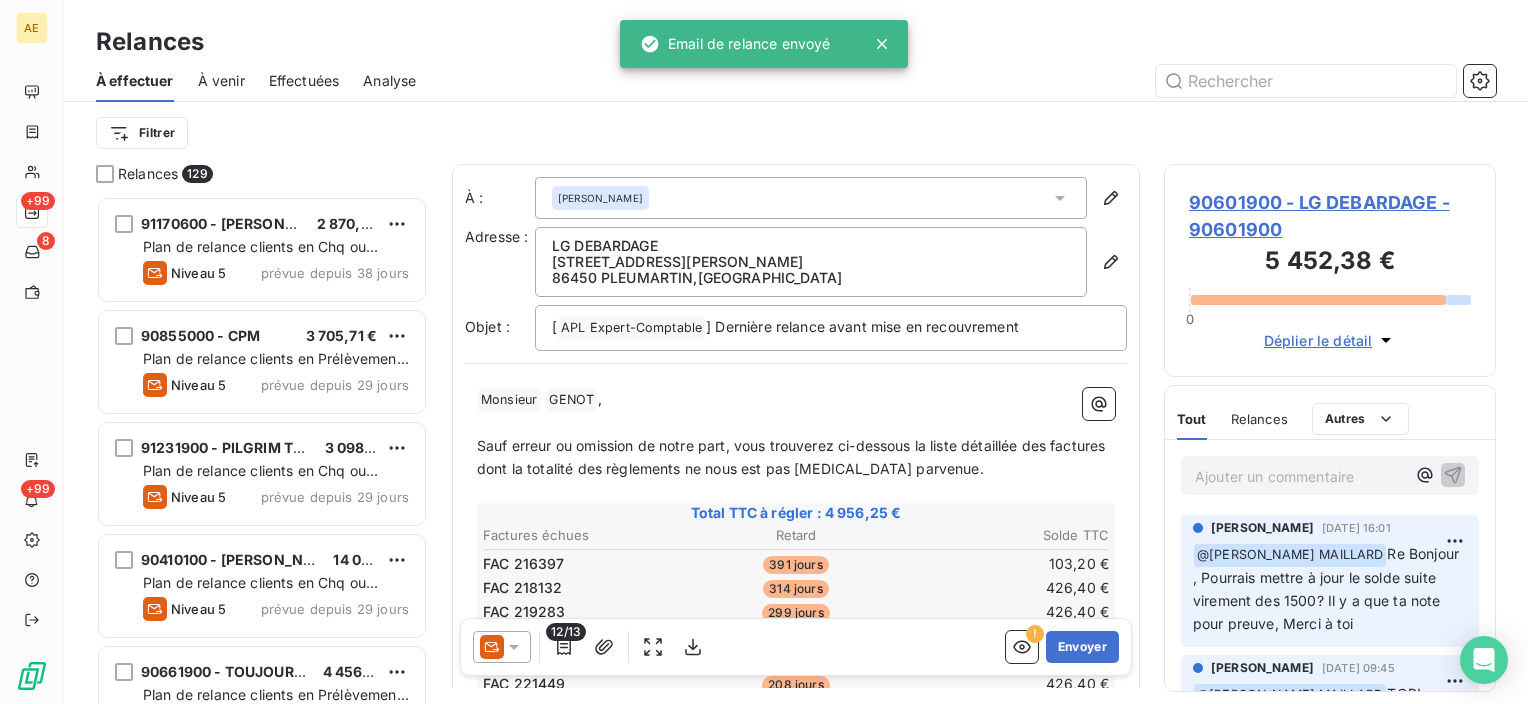 click on "Effectuées" at bounding box center (304, 81) 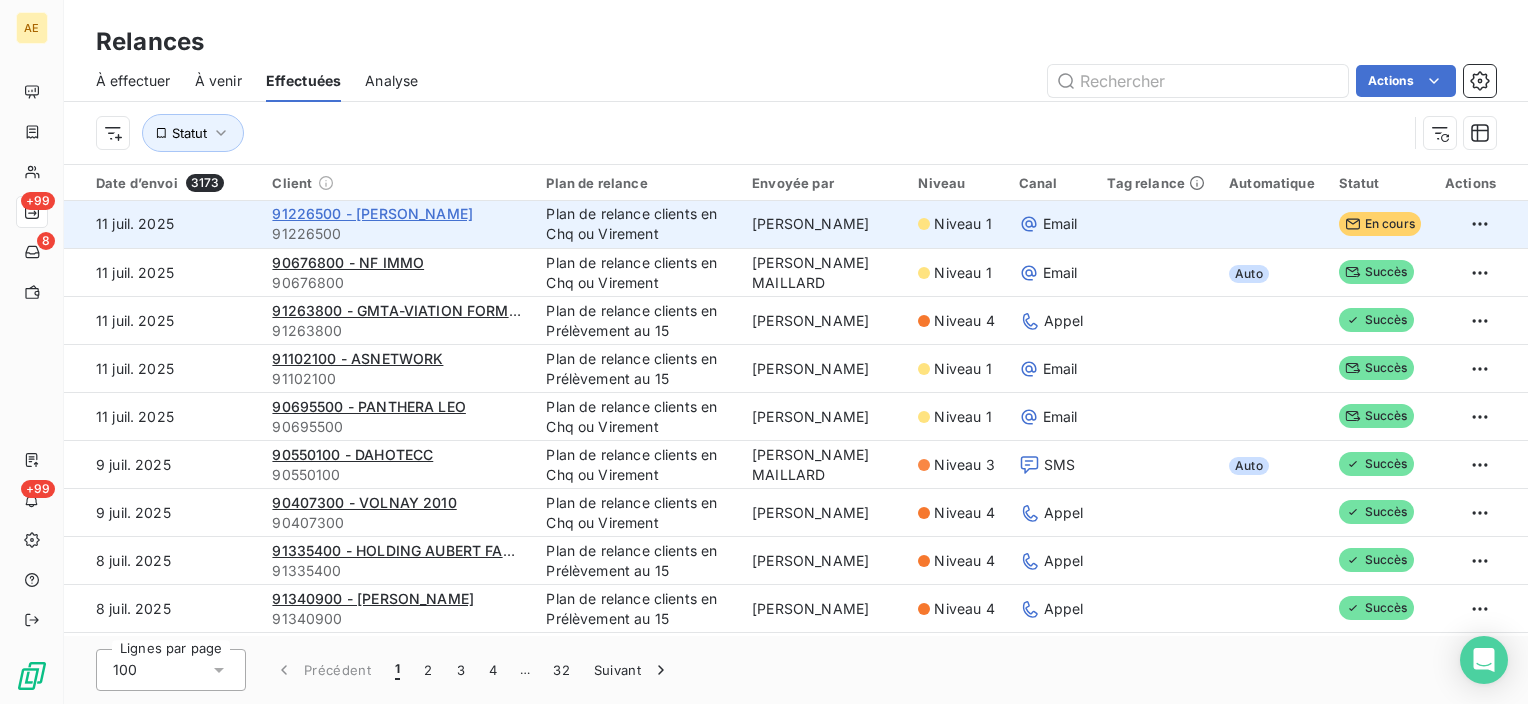 click on "91226500 - BOURGOUIN MATHIEU" at bounding box center (372, 213) 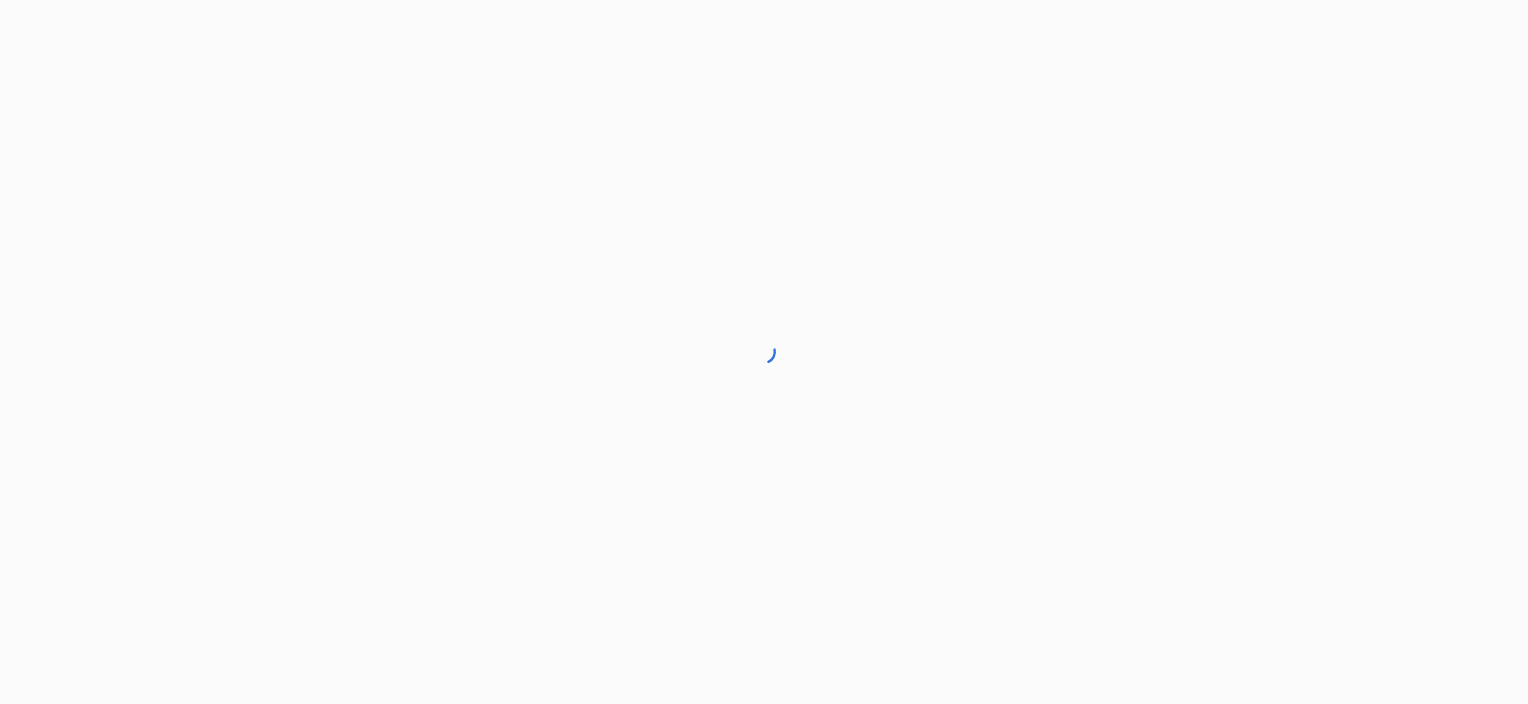 scroll, scrollTop: 0, scrollLeft: 0, axis: both 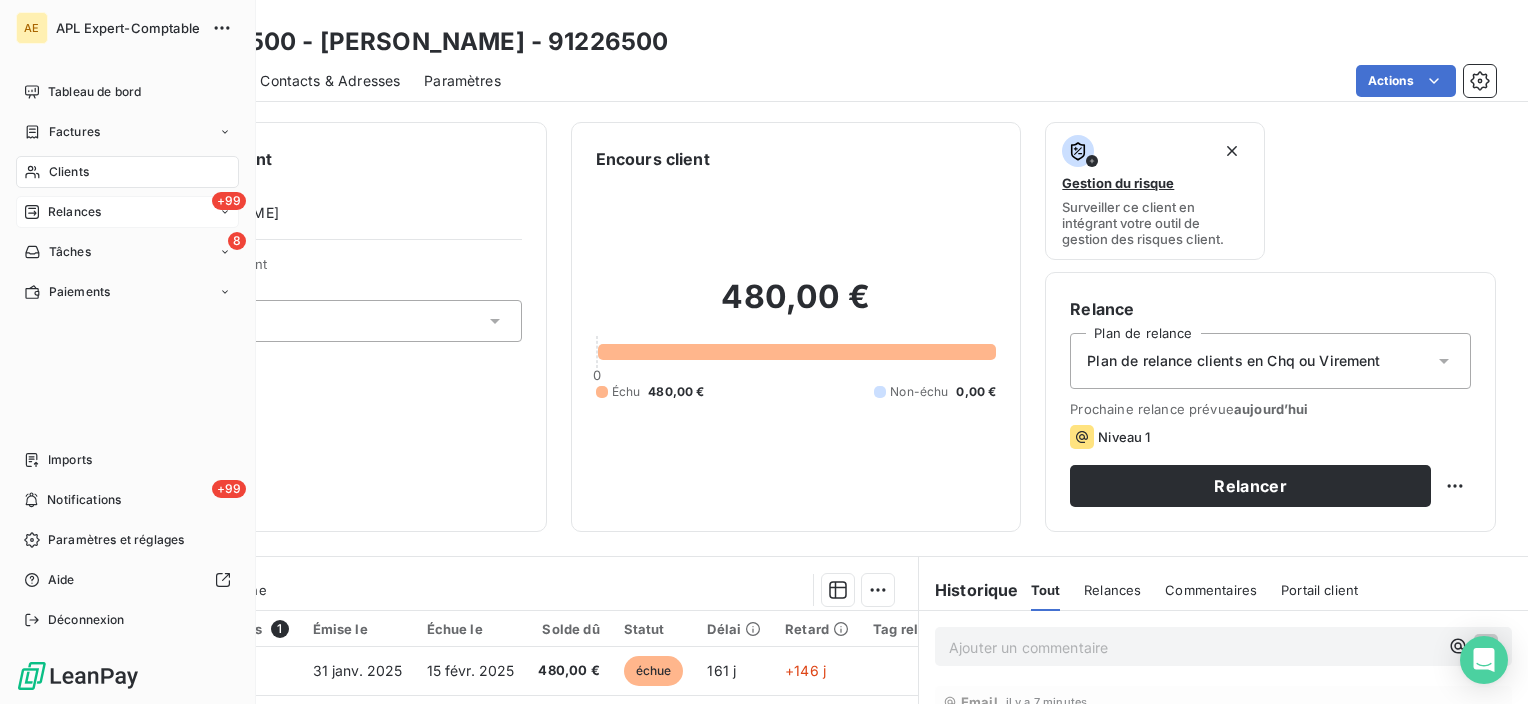 click on "Relances" at bounding box center [74, 212] 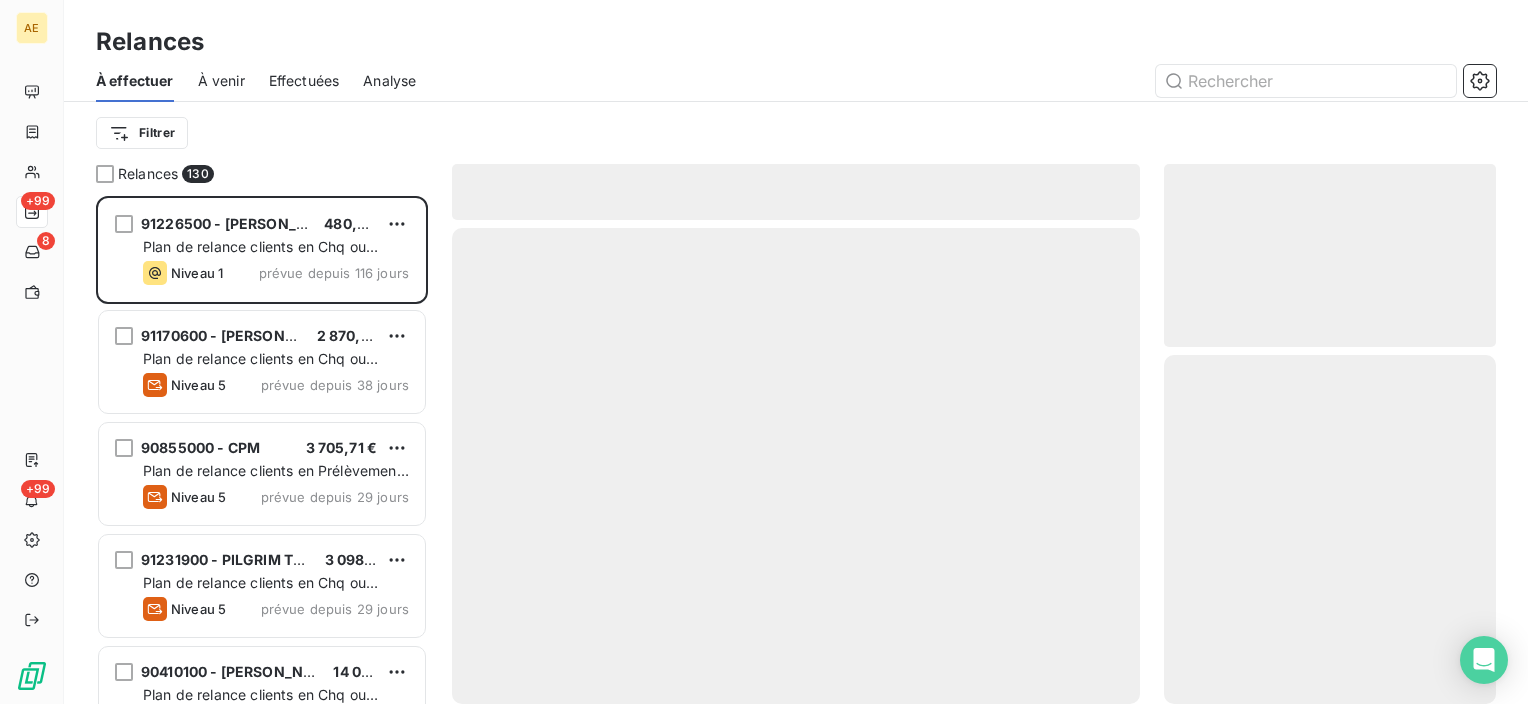scroll, scrollTop: 16, scrollLeft: 16, axis: both 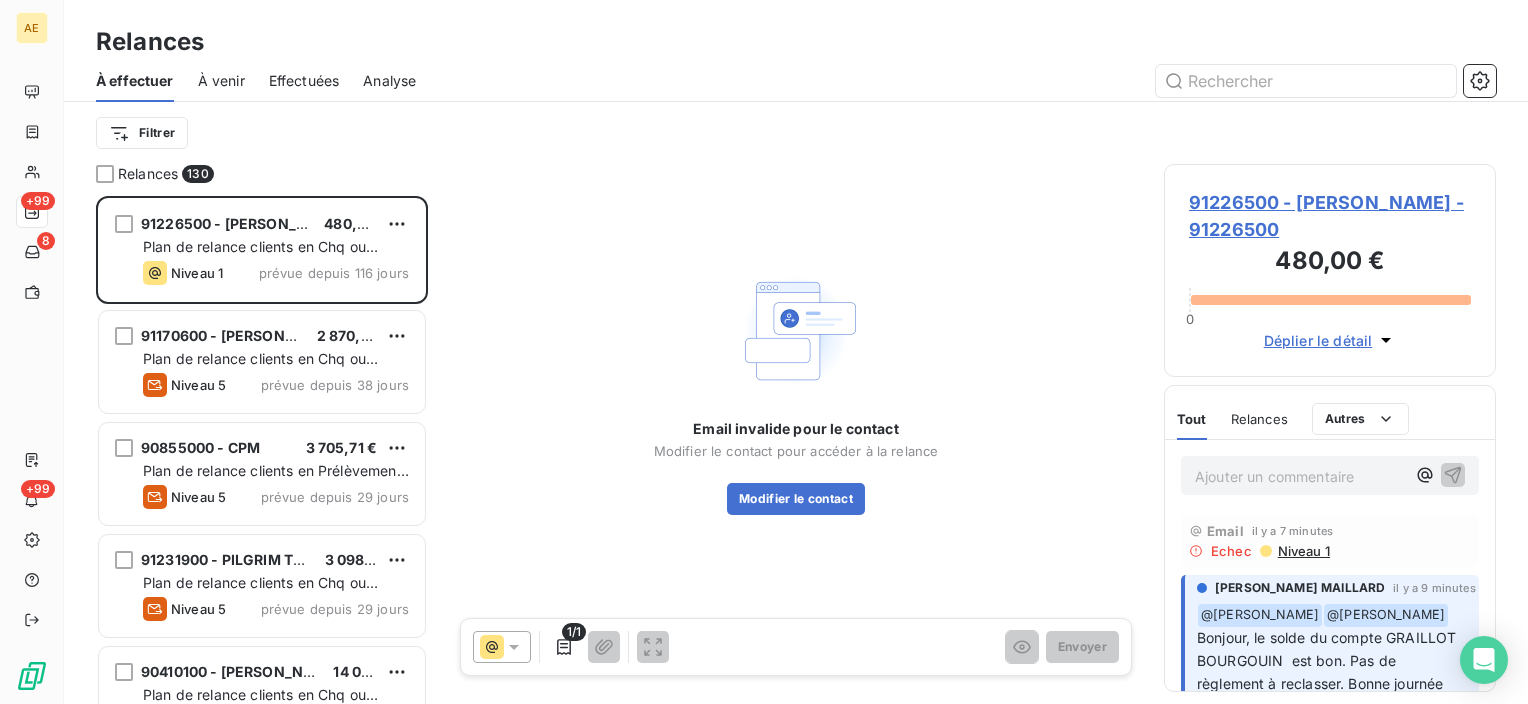 click on "Effectuées" at bounding box center (304, 81) 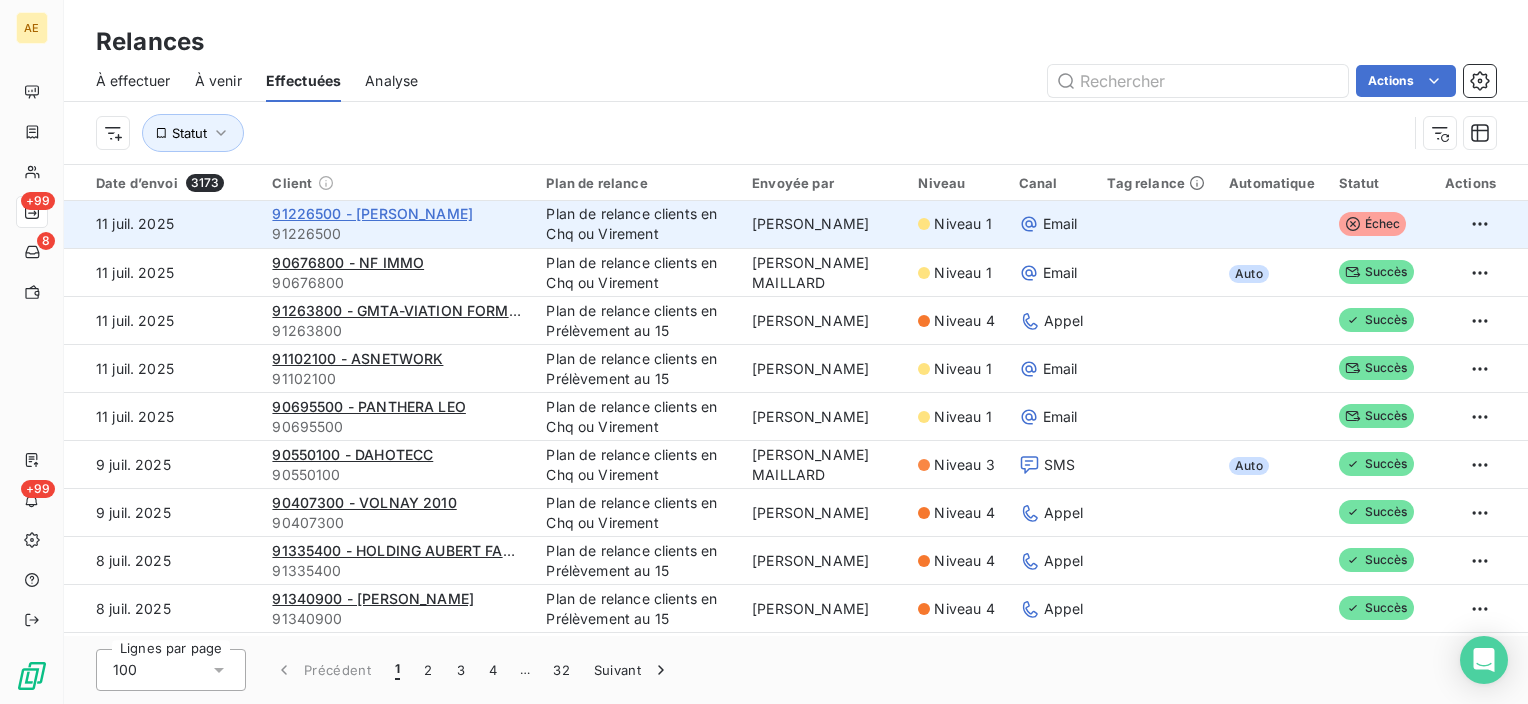 click on "91226500 - BOURGOUIN MATHIEU" at bounding box center [372, 213] 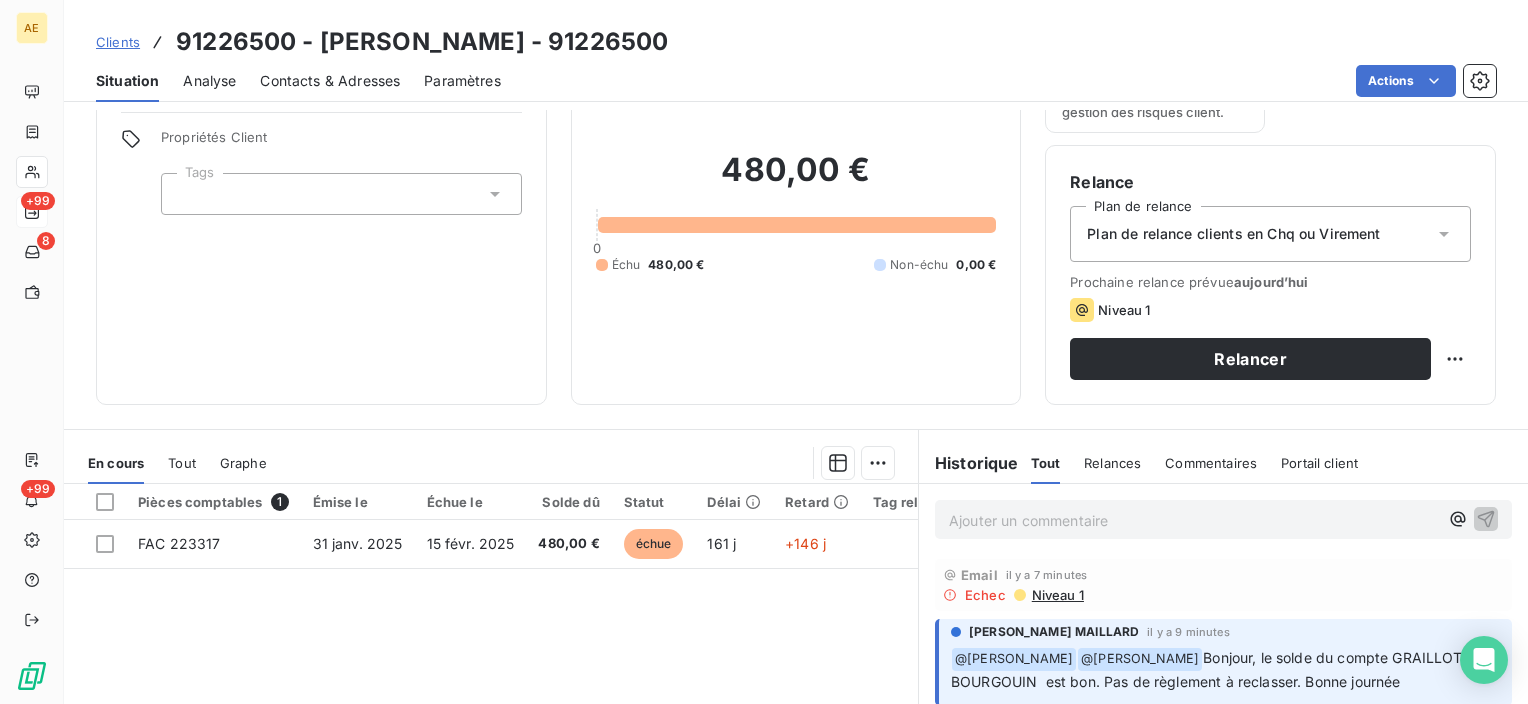 scroll, scrollTop: 300, scrollLeft: 0, axis: vertical 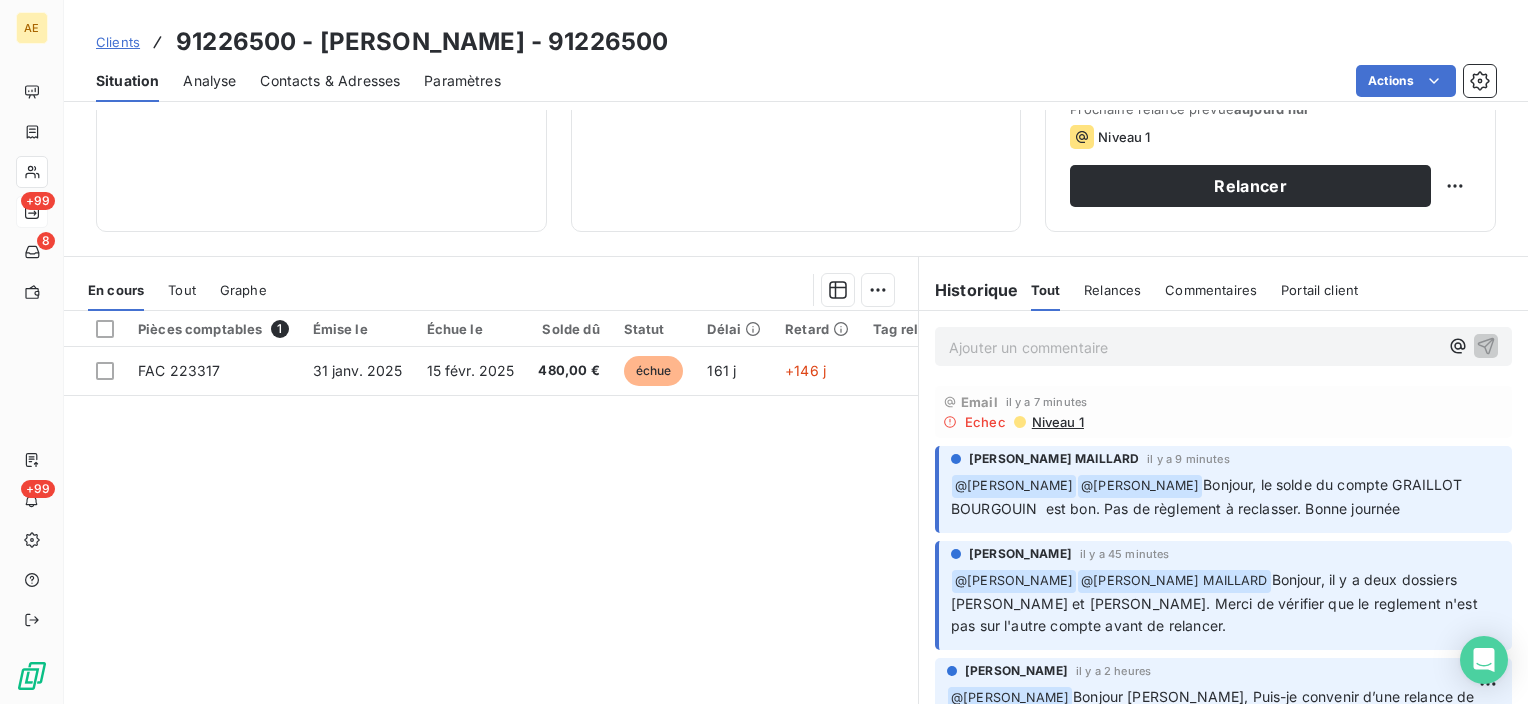 click on "Niveau 1" at bounding box center [1057, 422] 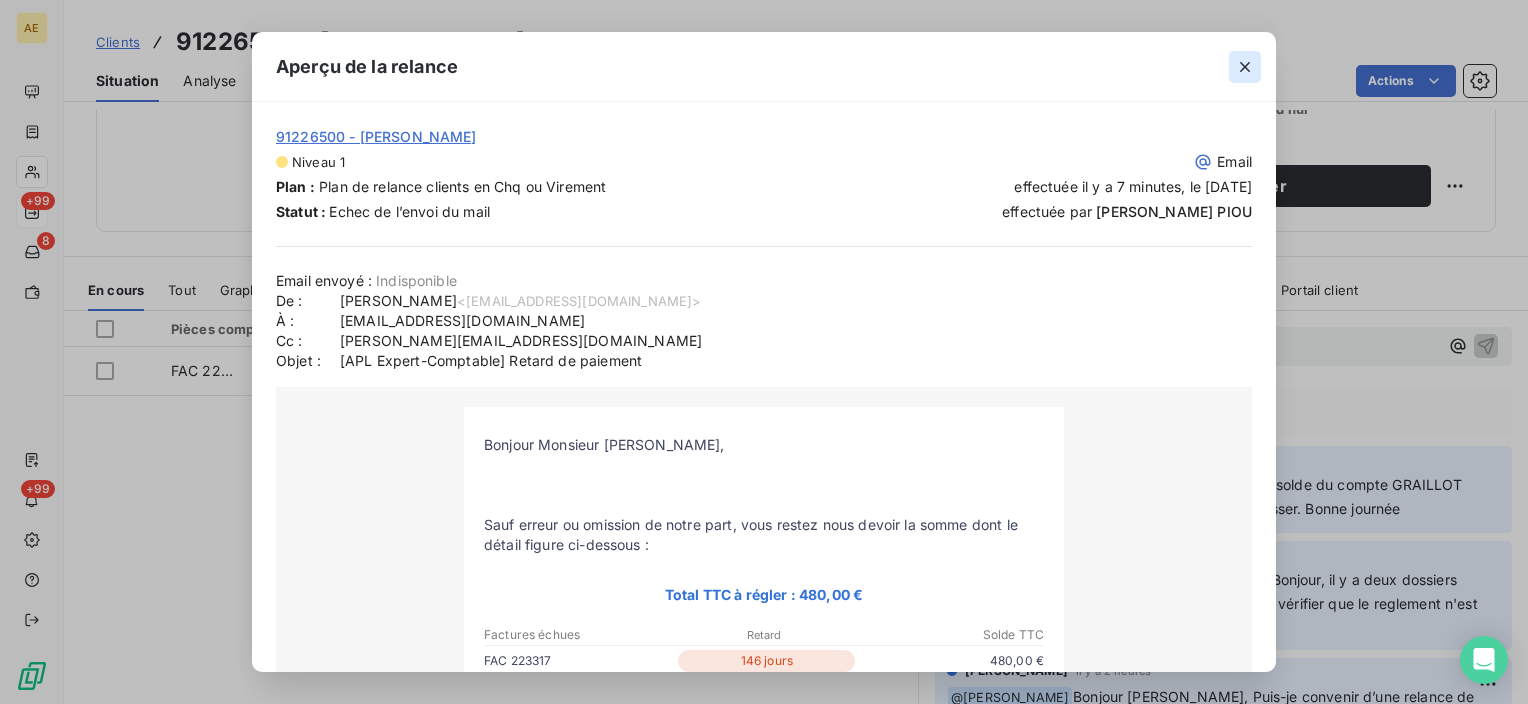 click 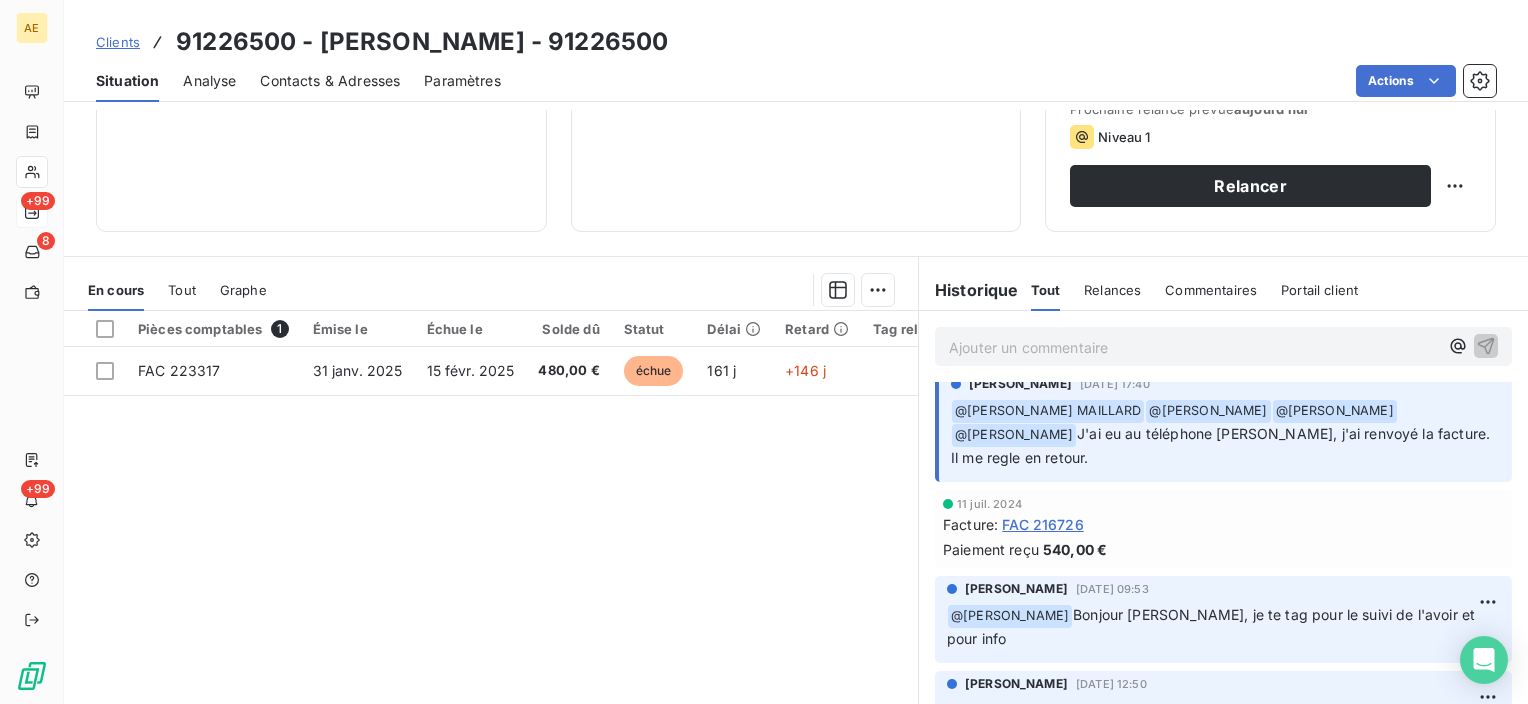 scroll, scrollTop: 1568, scrollLeft: 0, axis: vertical 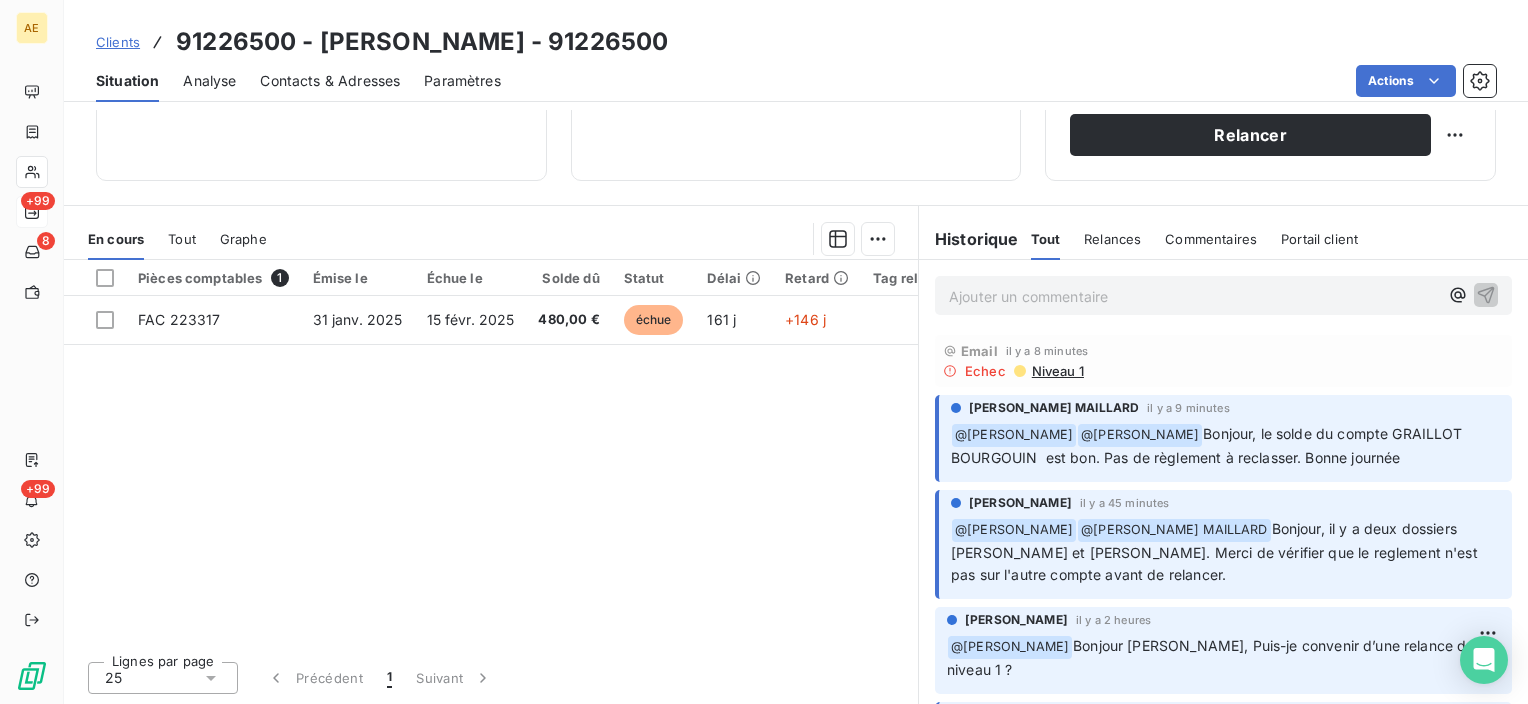 click on "Ajouter un commentaire ﻿" at bounding box center [1193, 296] 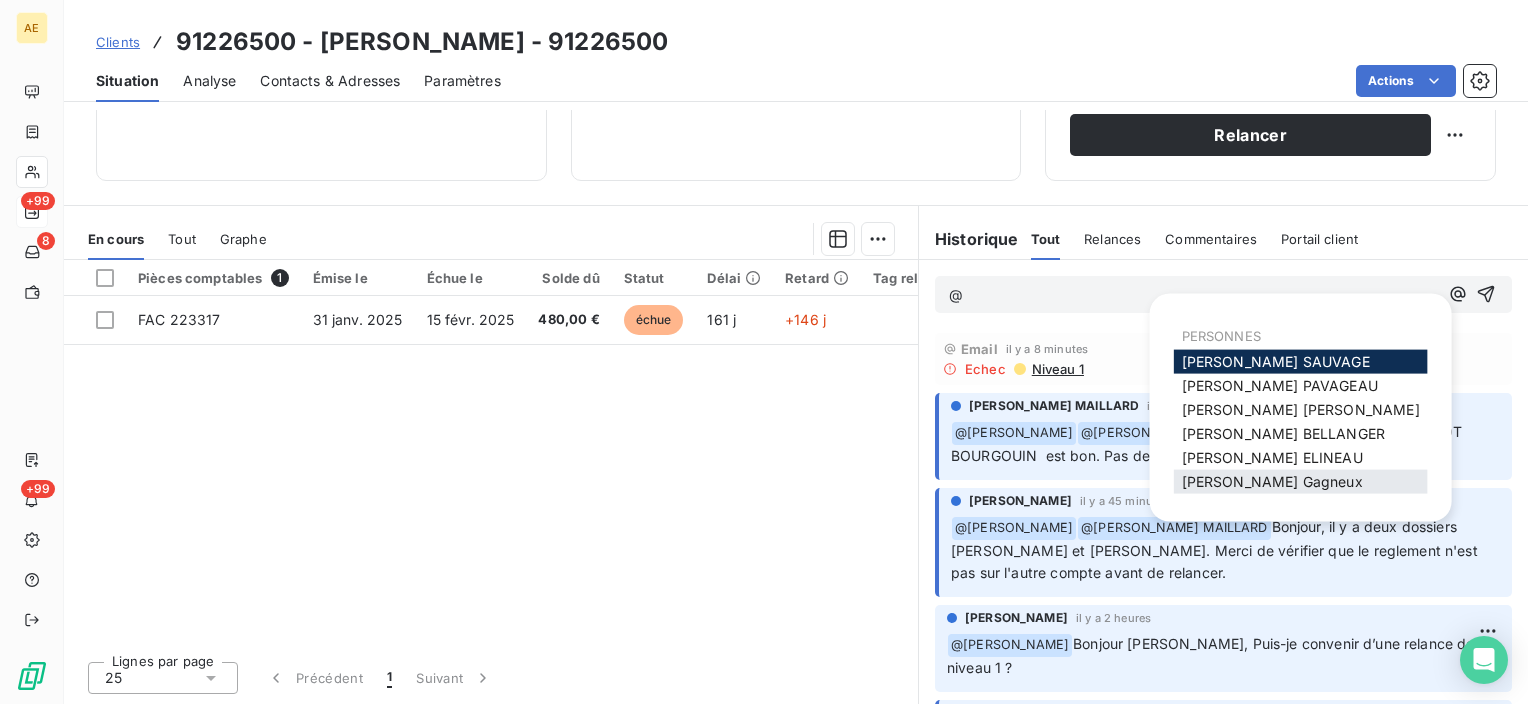 click on "Frédéric   Gagneux" at bounding box center (1272, 481) 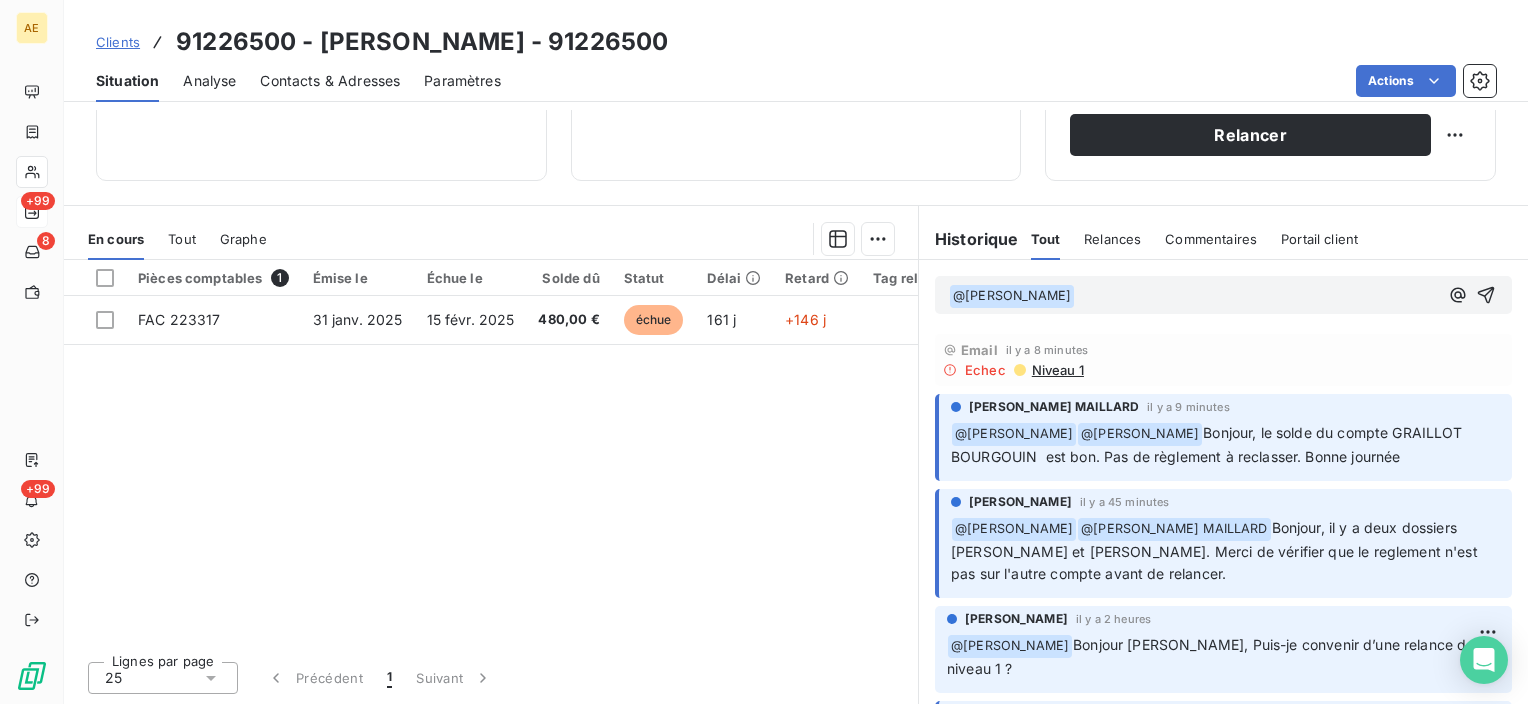 click on "﻿ @ Frédéric Gagneux ﻿ ﻿" at bounding box center [1193, 296] 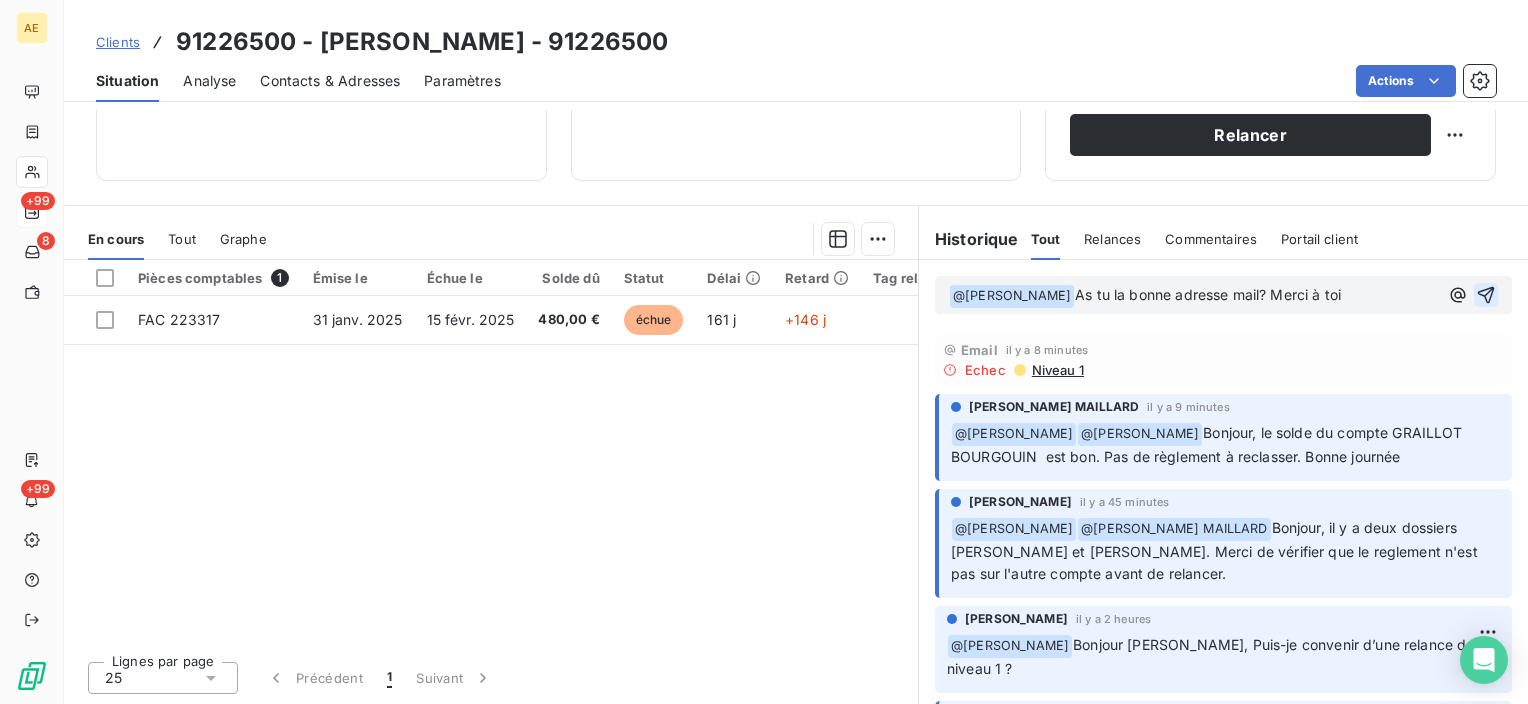 click 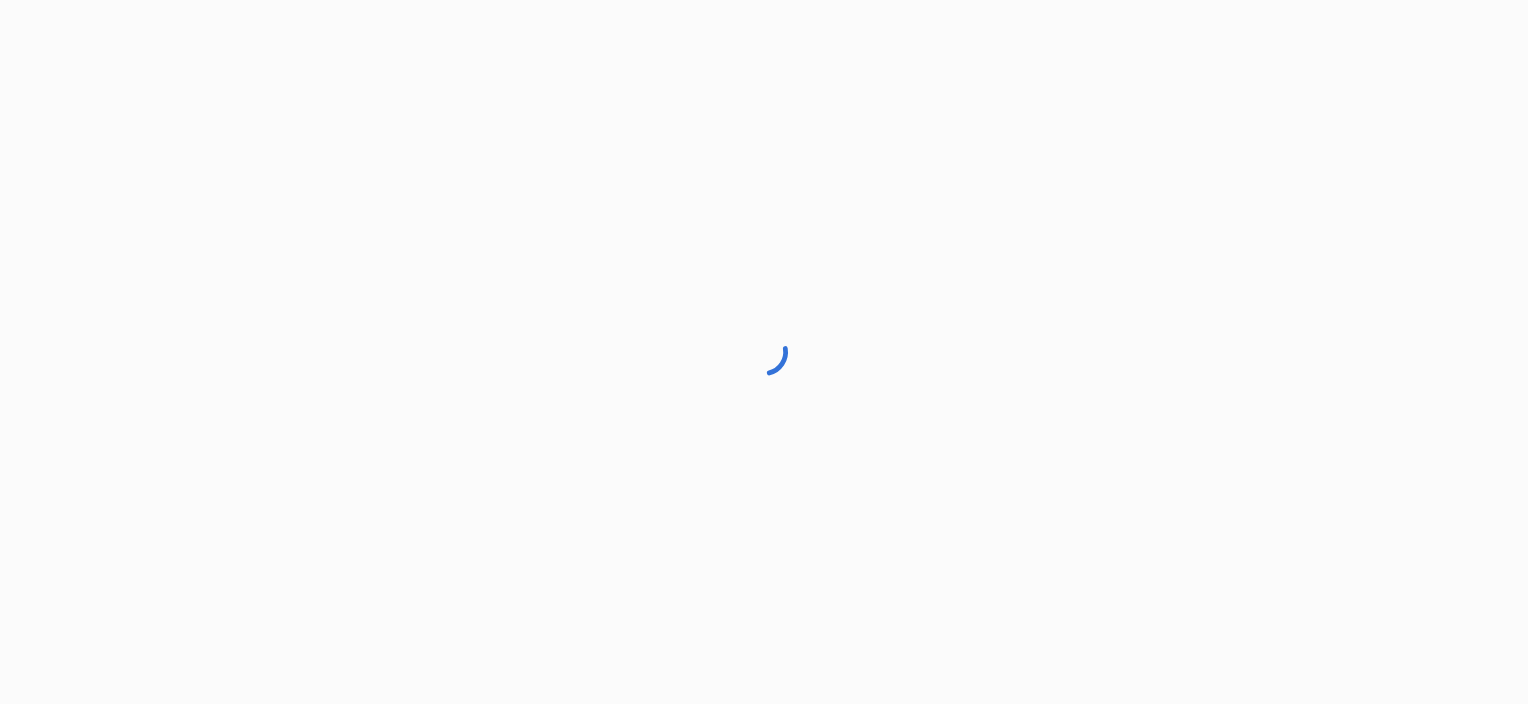 scroll, scrollTop: 0, scrollLeft: 0, axis: both 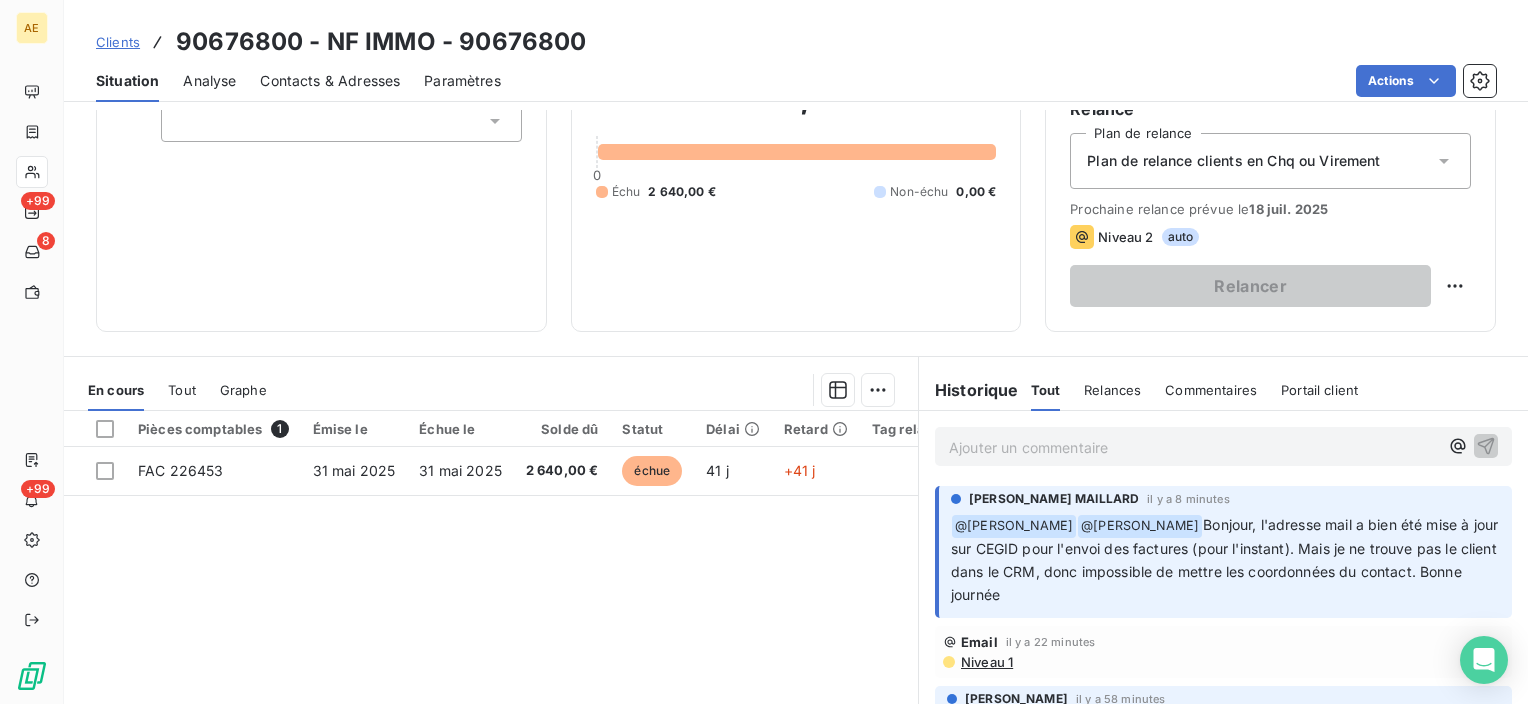 click on "Ajouter un commentaire ﻿" at bounding box center [1193, 447] 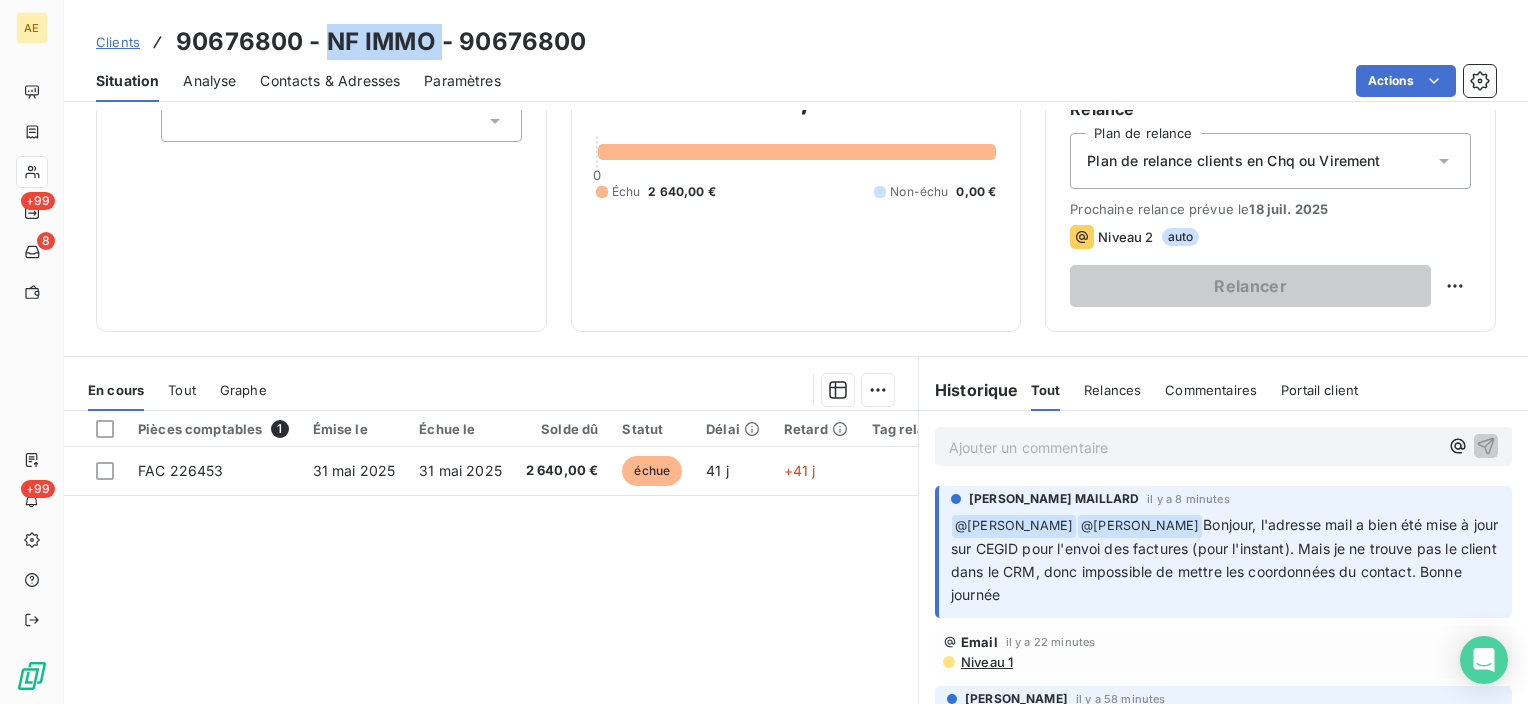 drag, startPoint x: 436, startPoint y: 41, endPoint x: 327, endPoint y: 47, distance: 109.165016 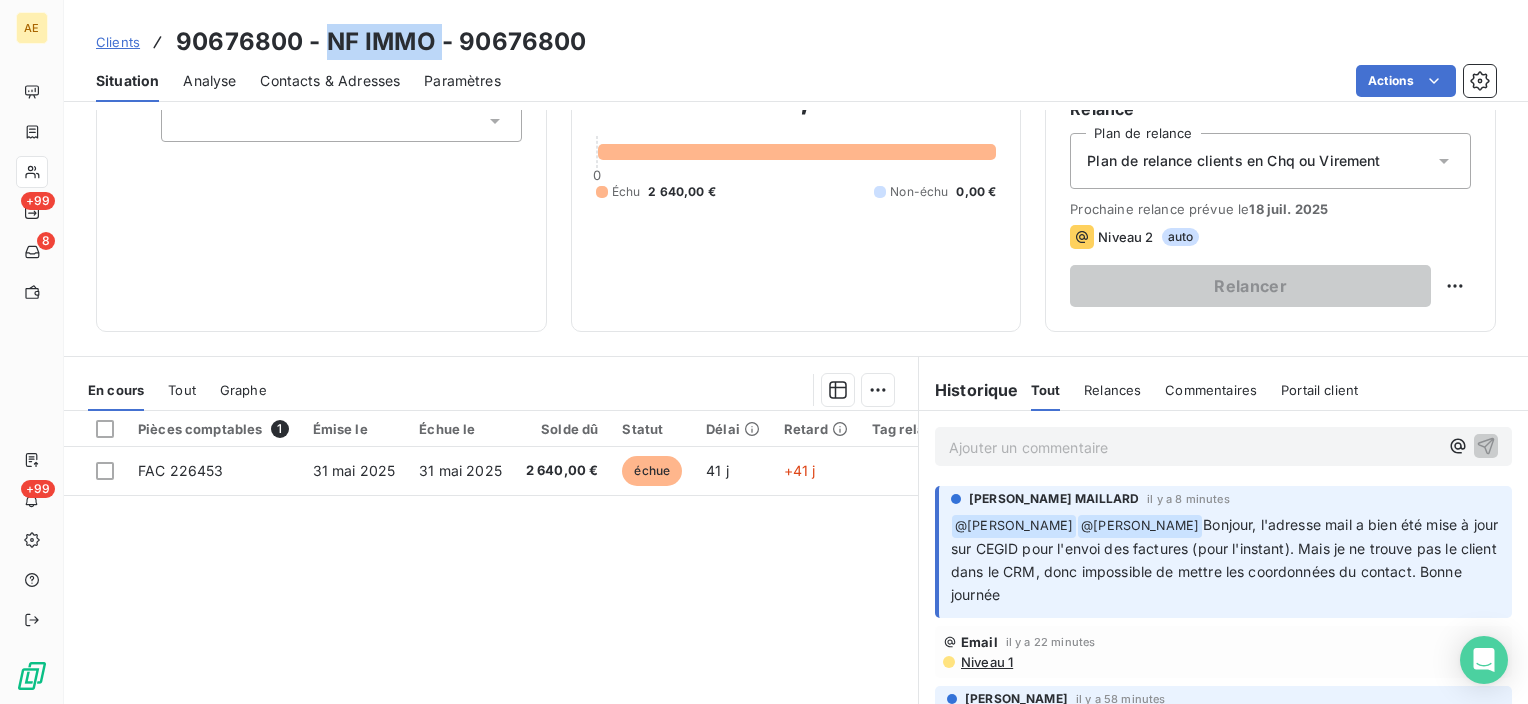copy on "NF IMMO" 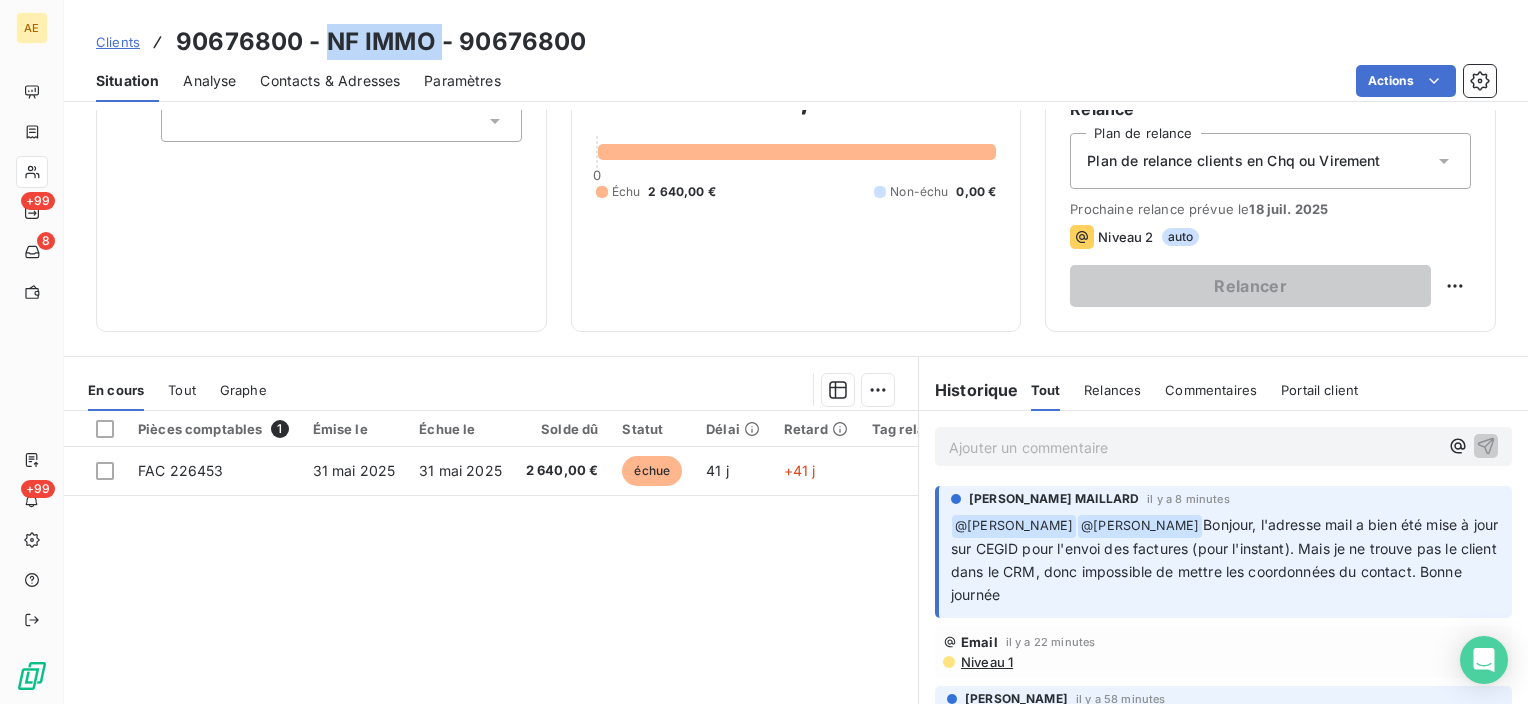 click on "Contacts & Adresses" at bounding box center (330, 81) 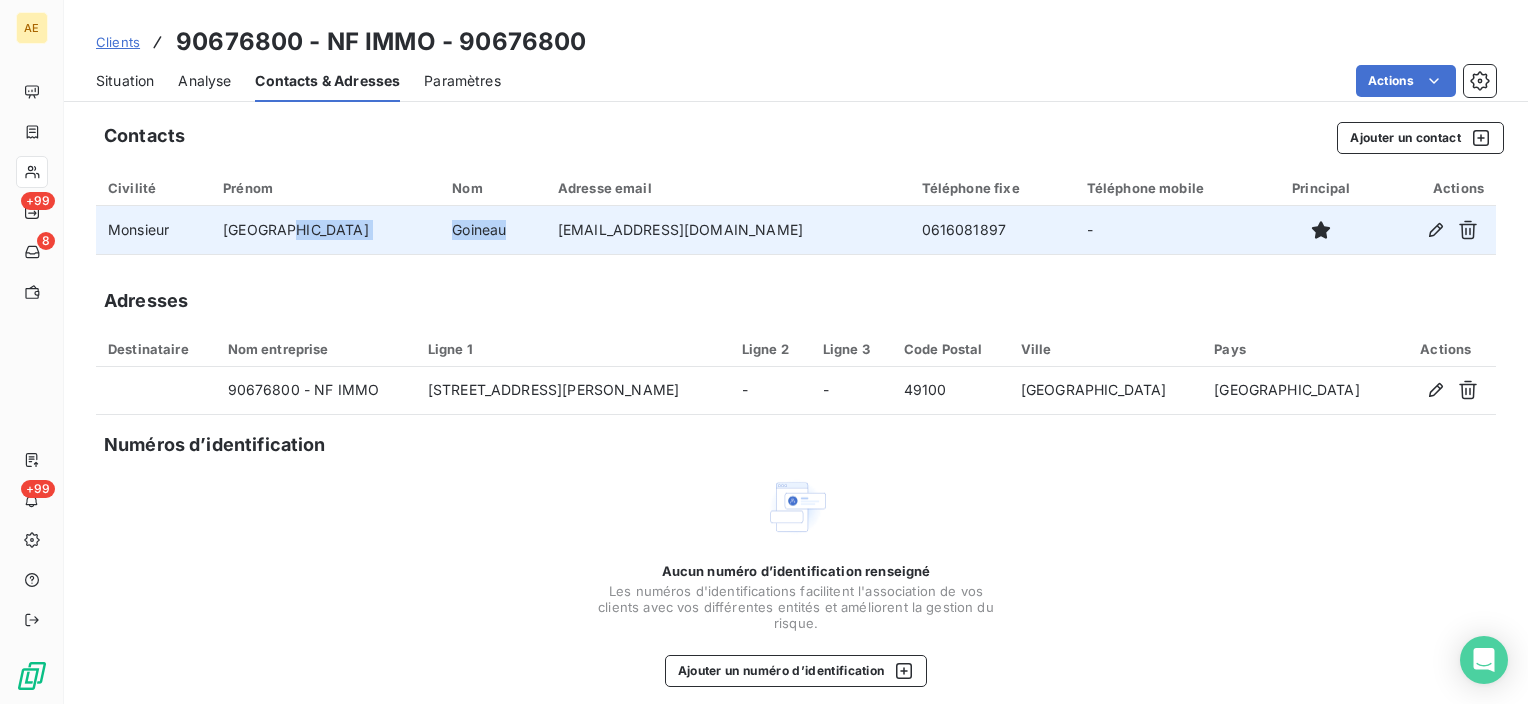 drag, startPoint x: 442, startPoint y: 224, endPoint x: 365, endPoint y: 228, distance: 77.10383 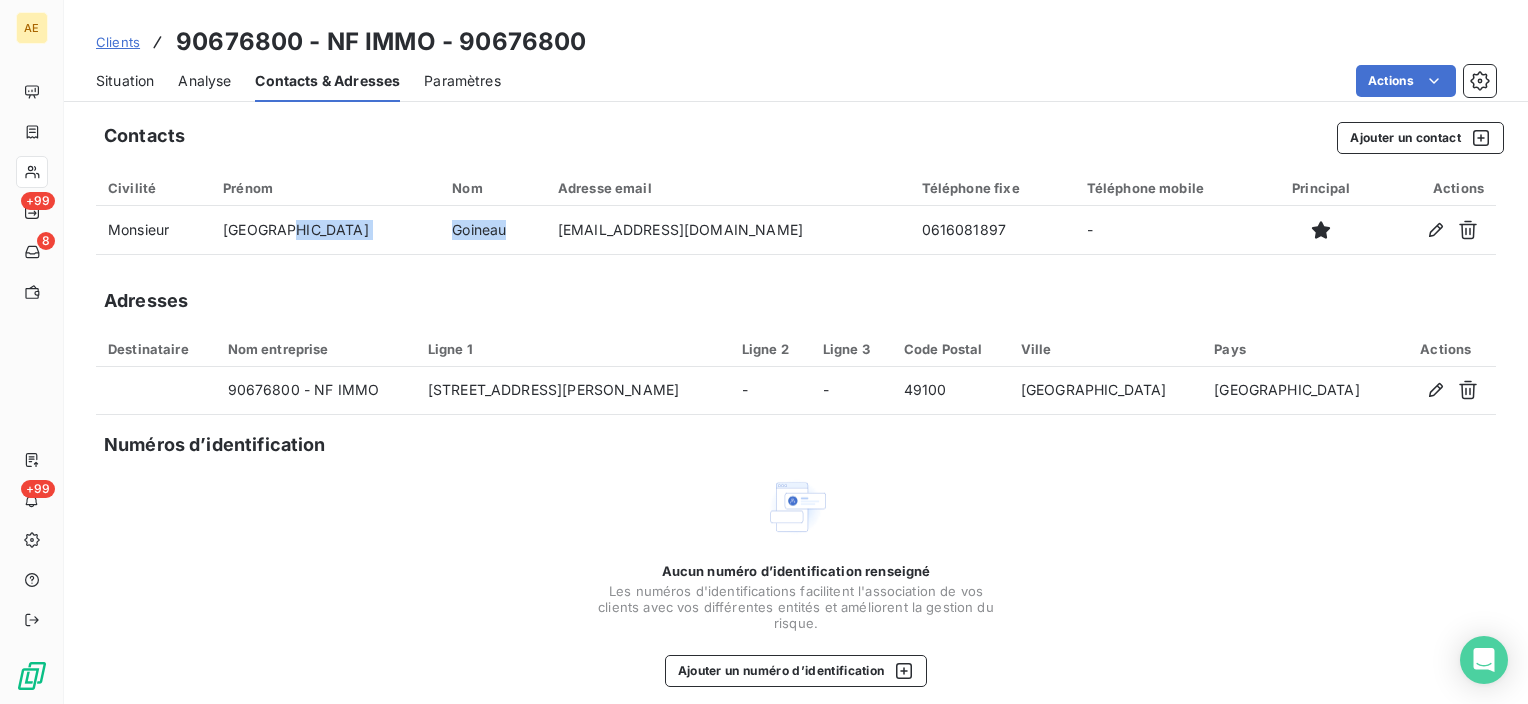 click on "Situation" at bounding box center [125, 81] 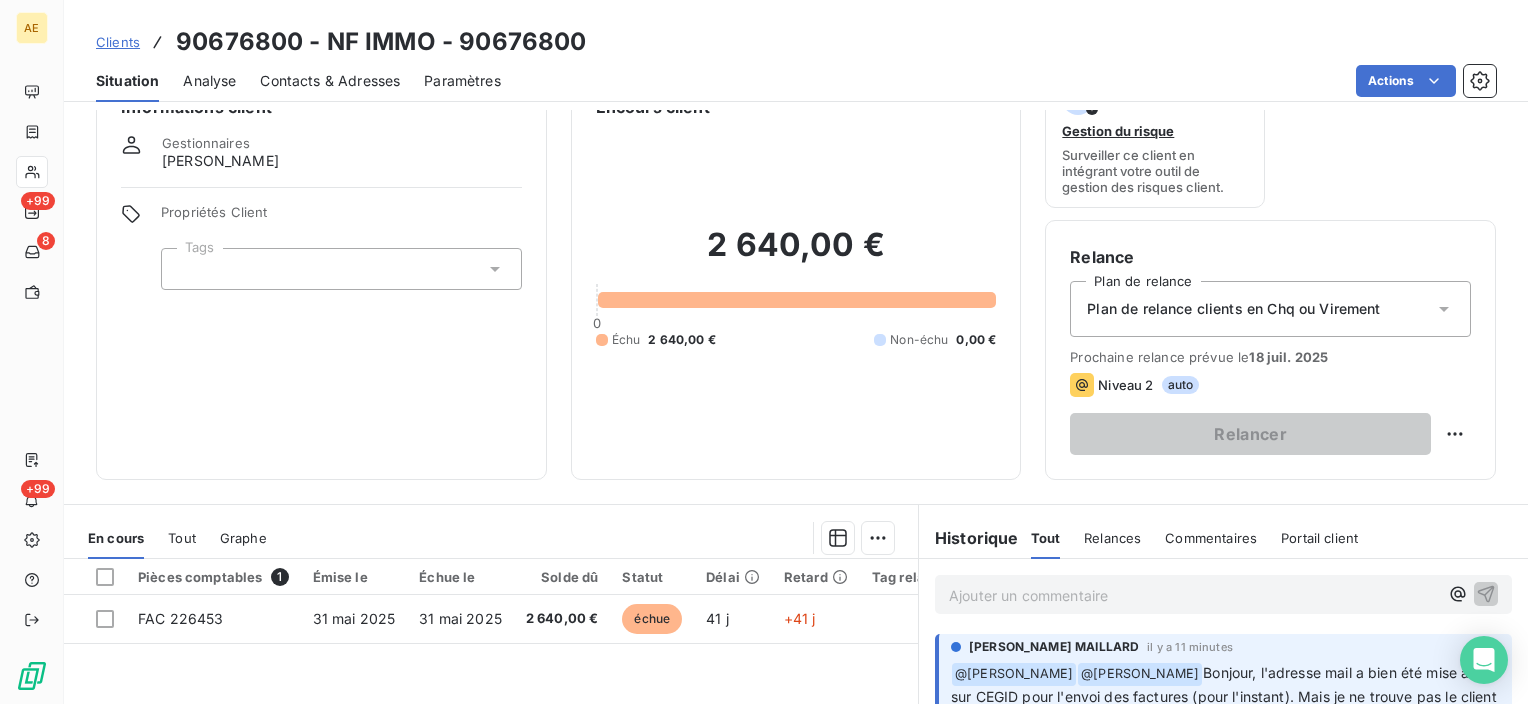 scroll, scrollTop: 100, scrollLeft: 0, axis: vertical 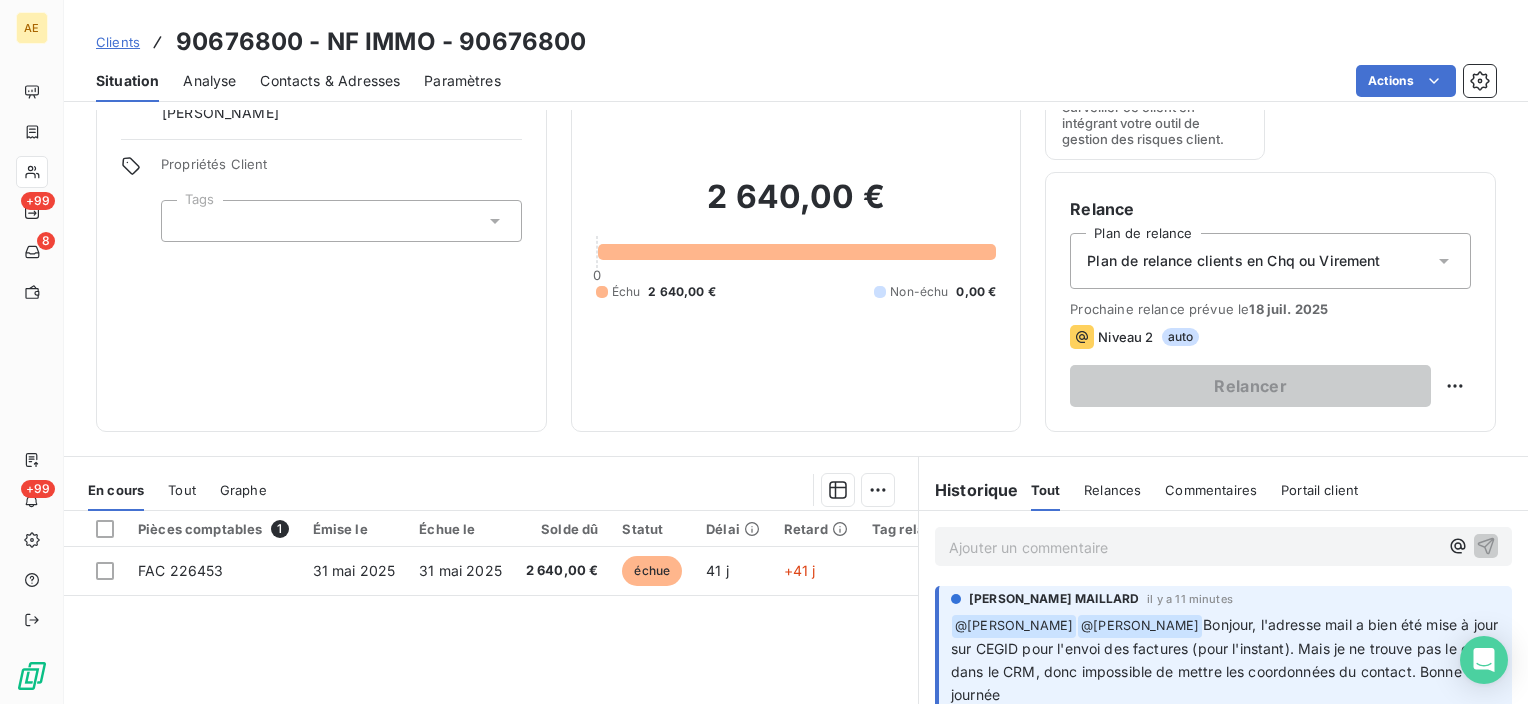 click on "Plan de relance clients en Chq ou Virement" at bounding box center (1270, 261) 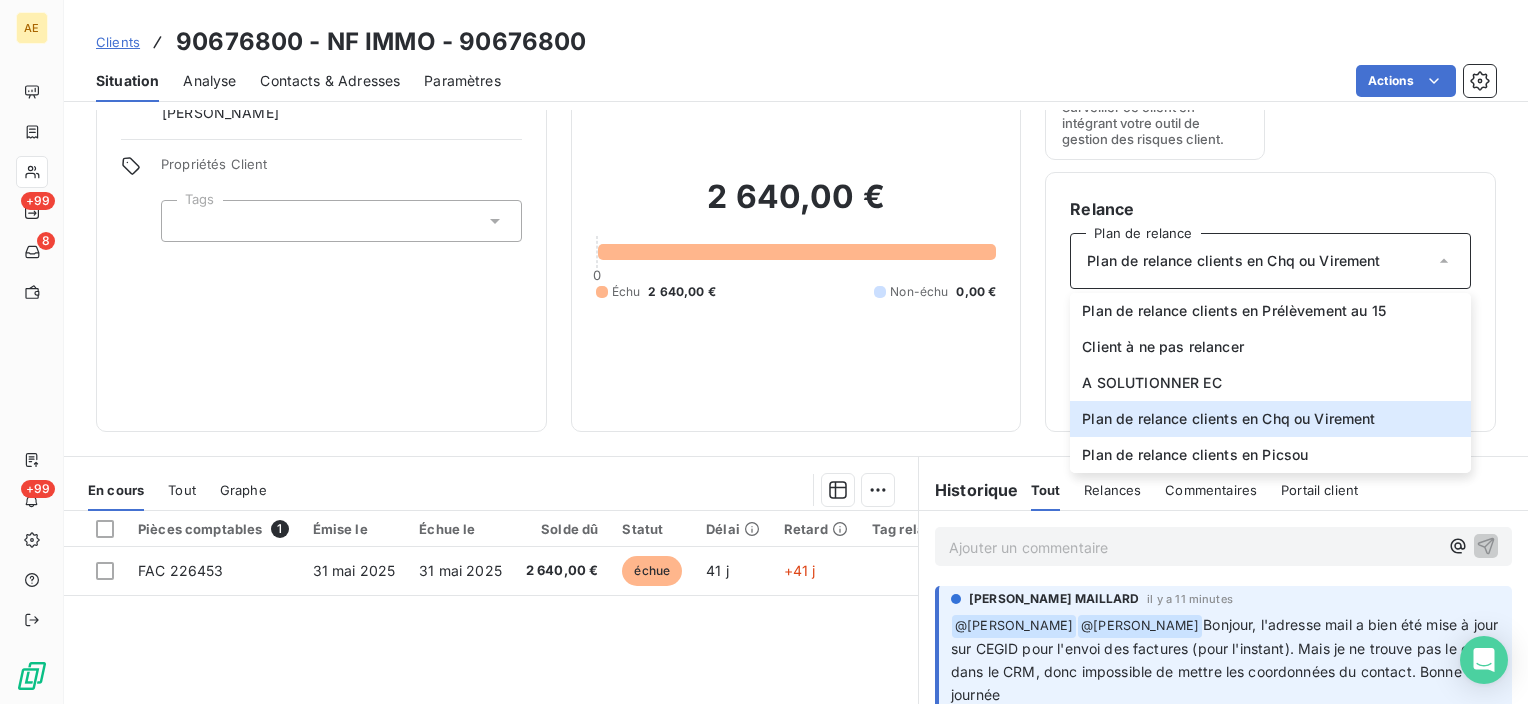 click on "2 640,00 € 0 Échu 2 640,00 € Non-échu 0,00 €" at bounding box center (796, 239) 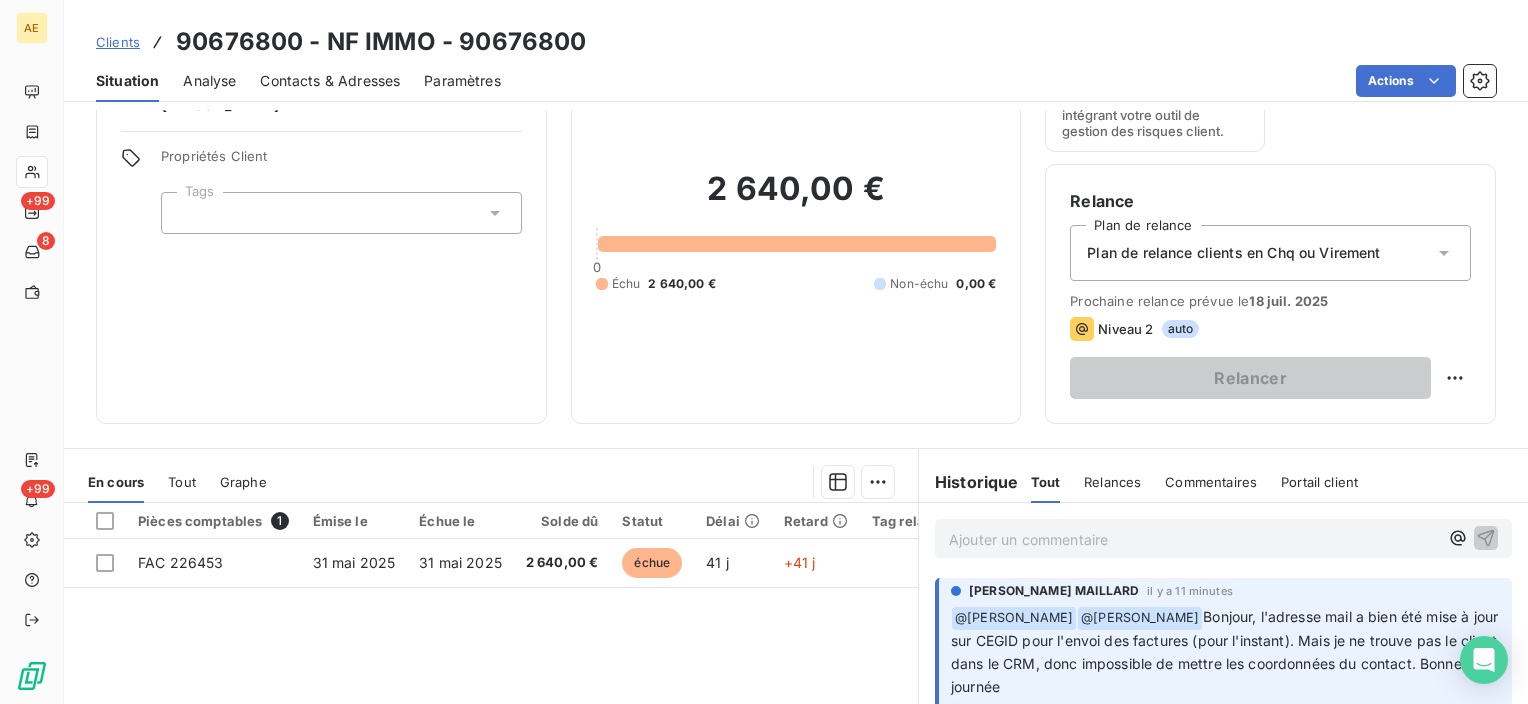 scroll, scrollTop: 100, scrollLeft: 0, axis: vertical 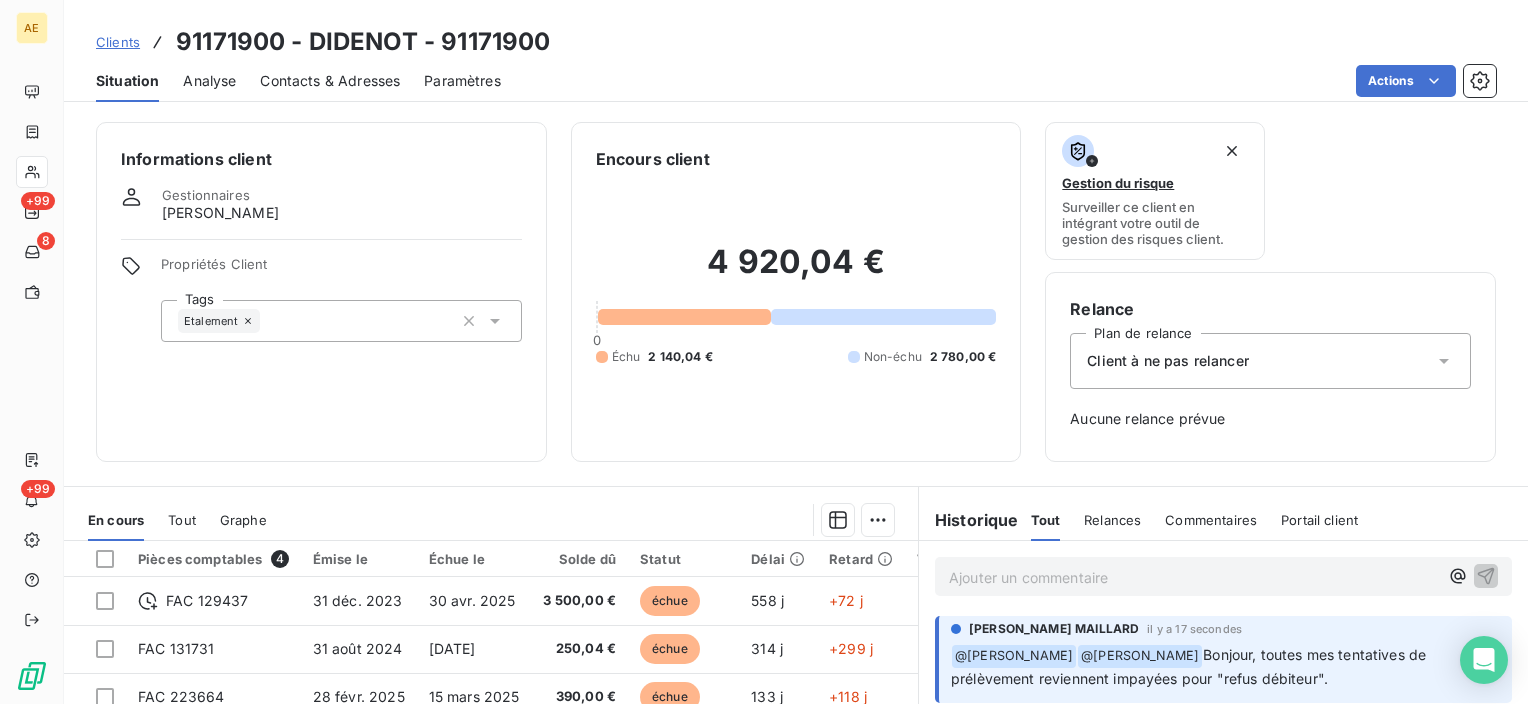click on "Ajouter un commentaire ﻿" at bounding box center [1193, 577] 